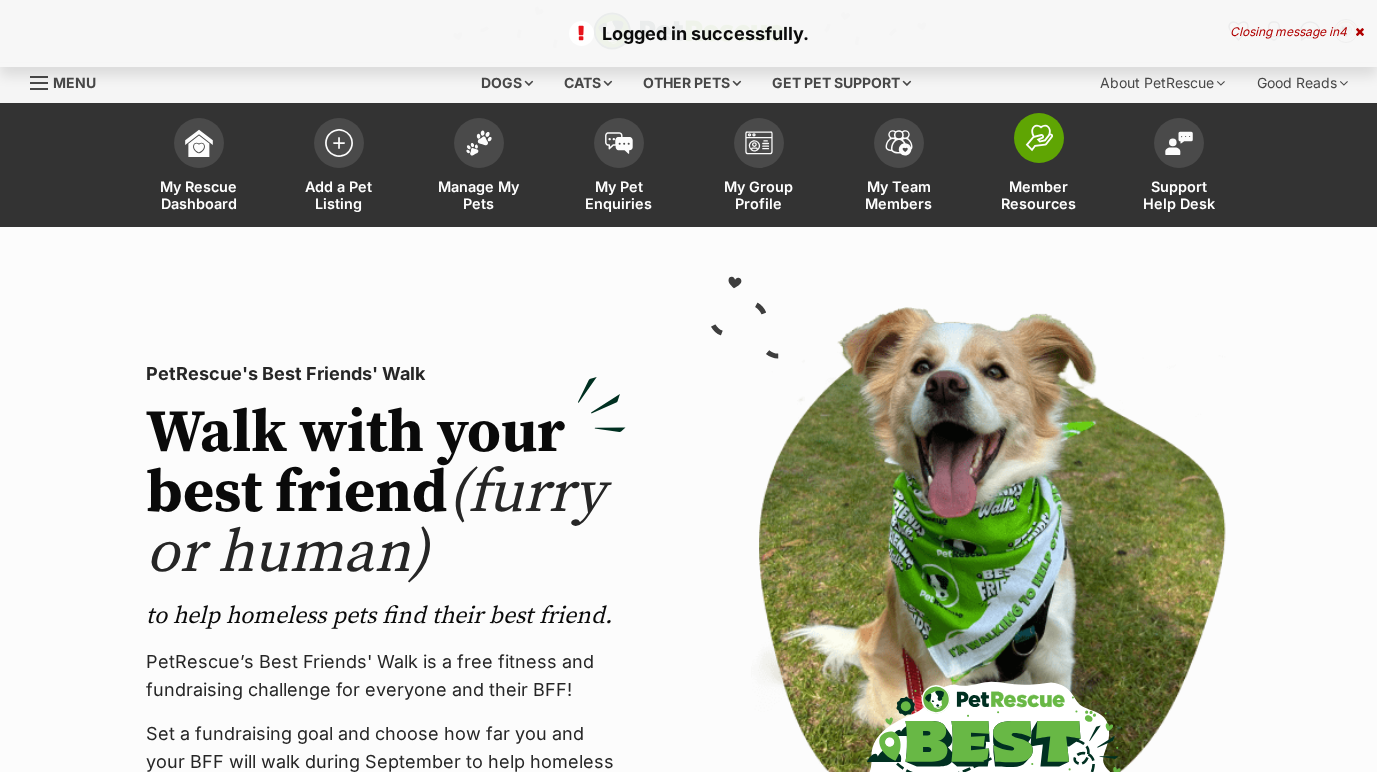 scroll, scrollTop: 0, scrollLeft: 0, axis: both 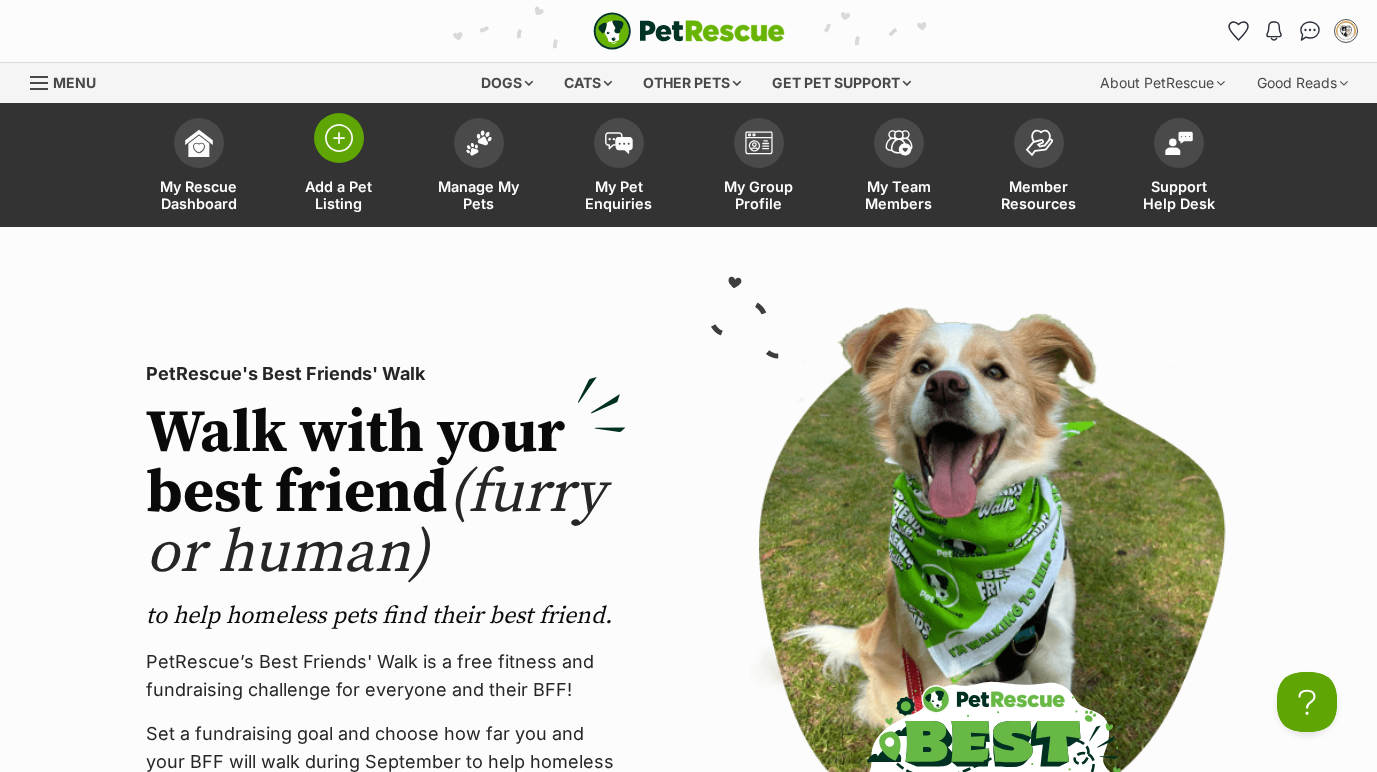 click at bounding box center (339, 138) 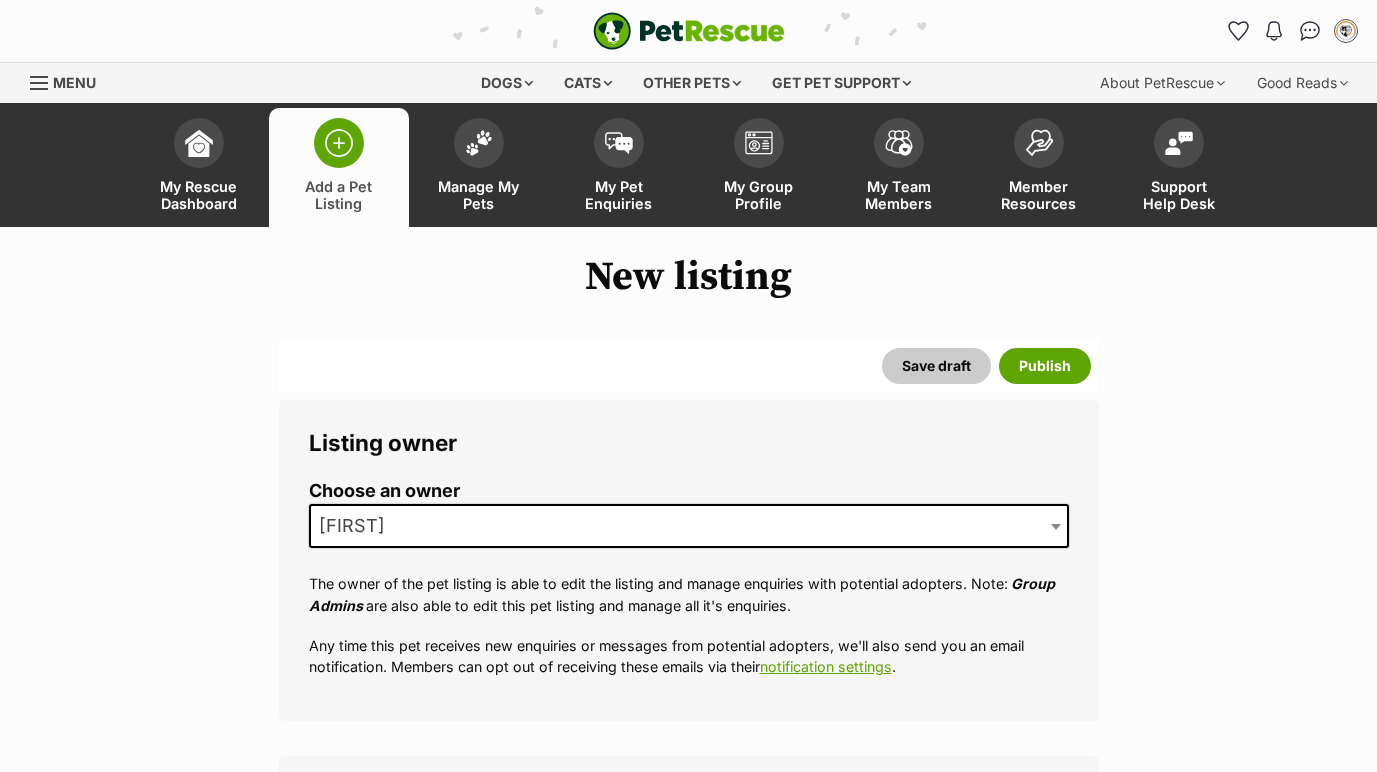 scroll, scrollTop: 95, scrollLeft: 0, axis: vertical 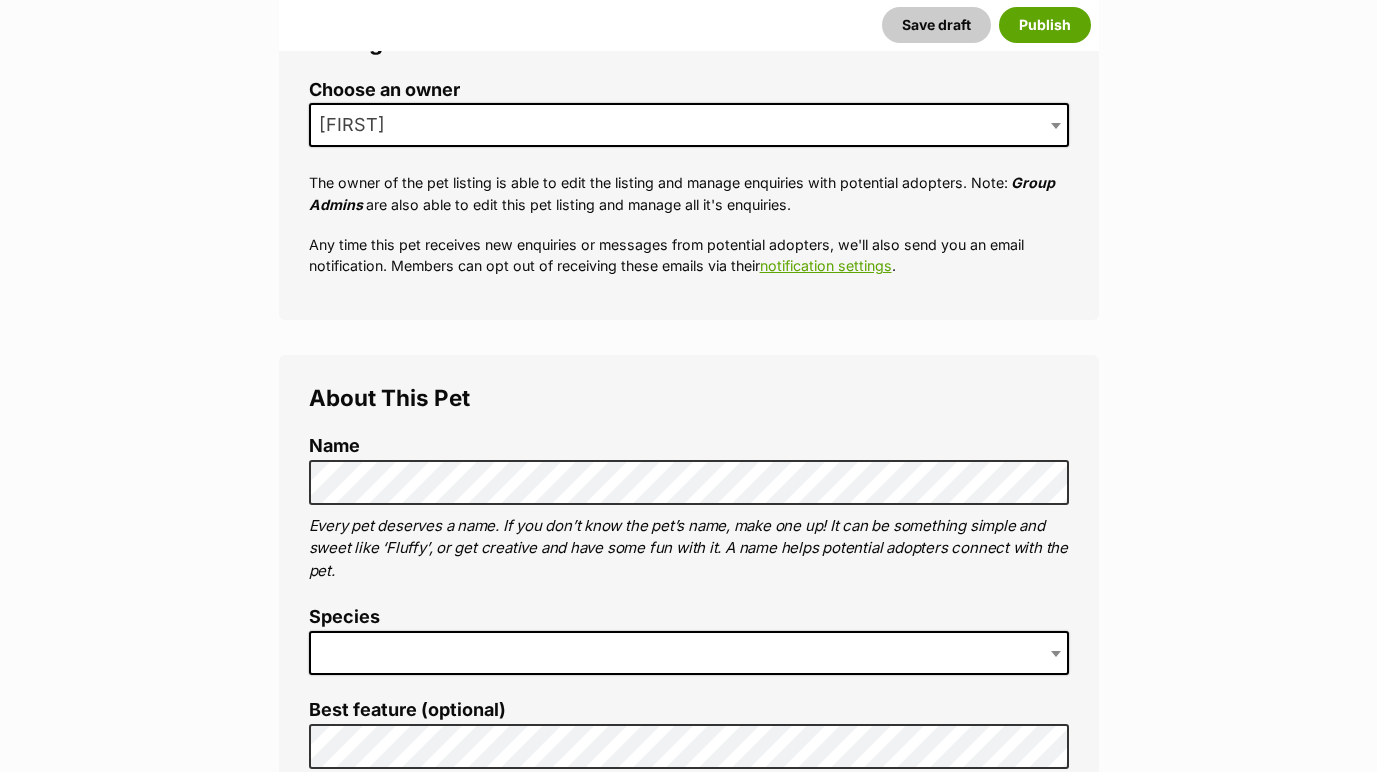click at bounding box center (689, 653) 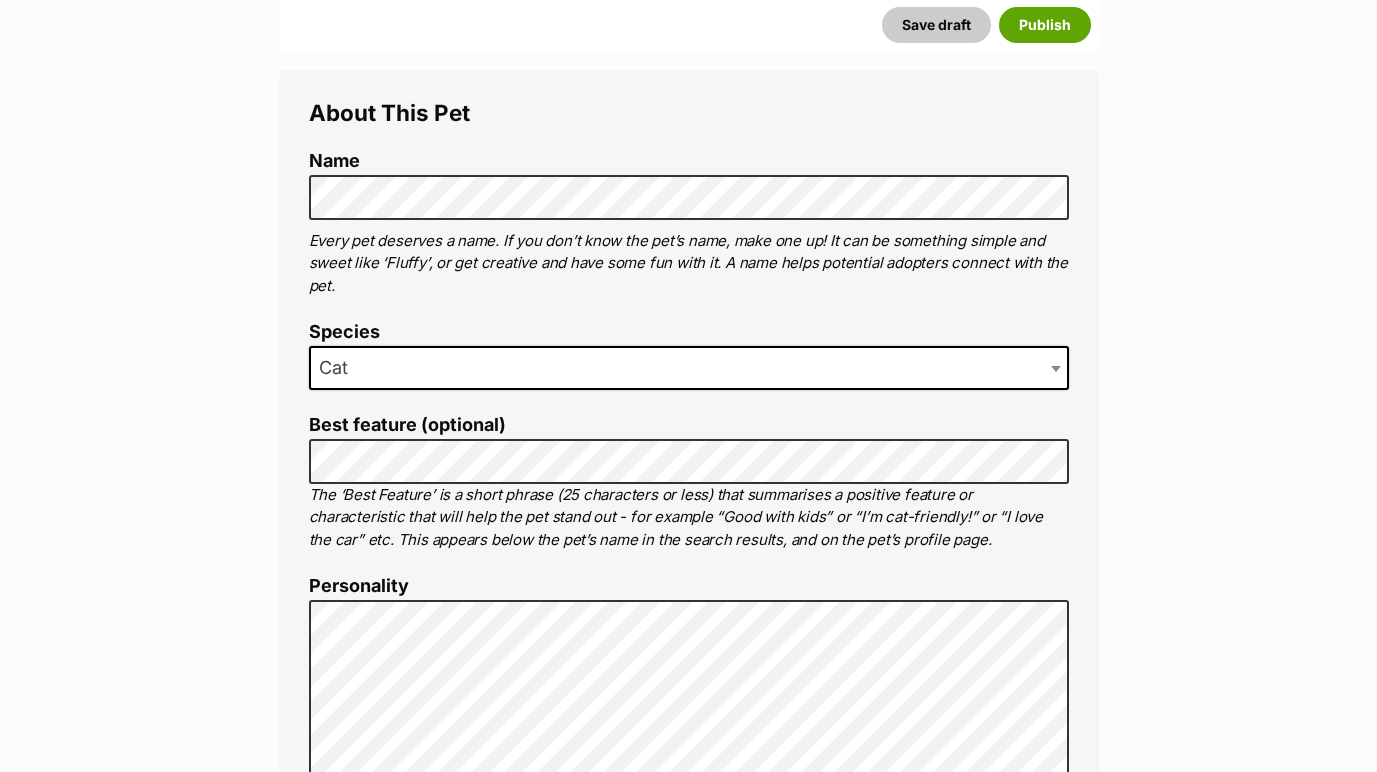 scroll, scrollTop: 717, scrollLeft: 0, axis: vertical 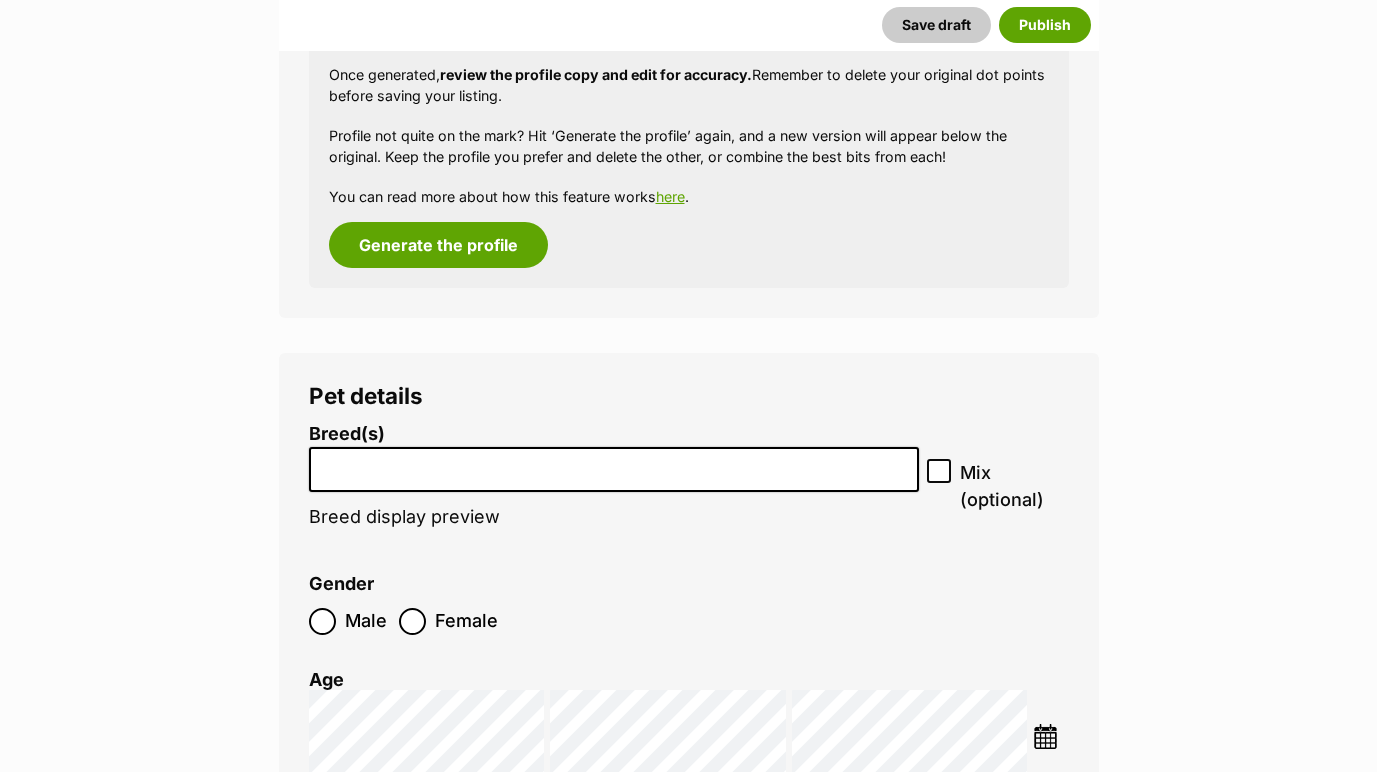 click at bounding box center [614, 464] 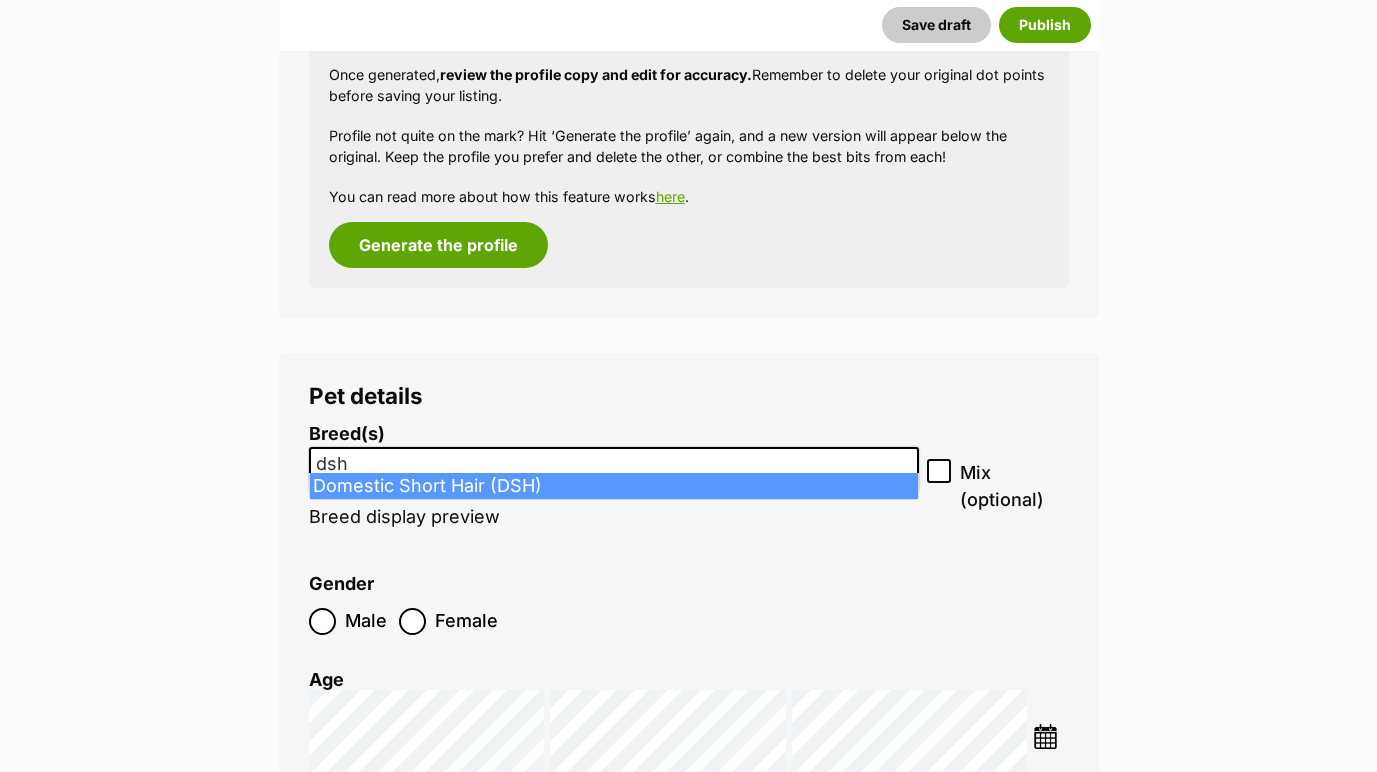 type on "dsh" 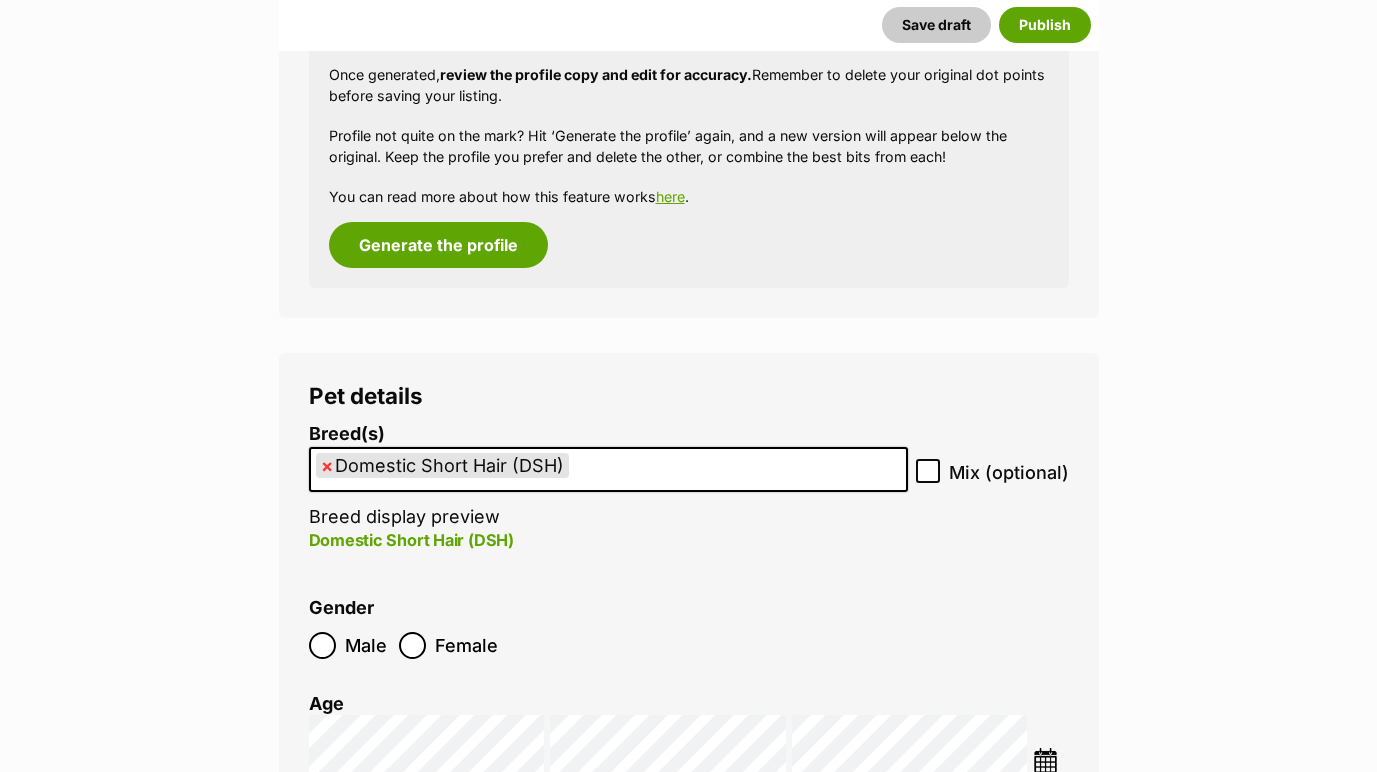 scroll, scrollTop: 504, scrollLeft: 0, axis: vertical 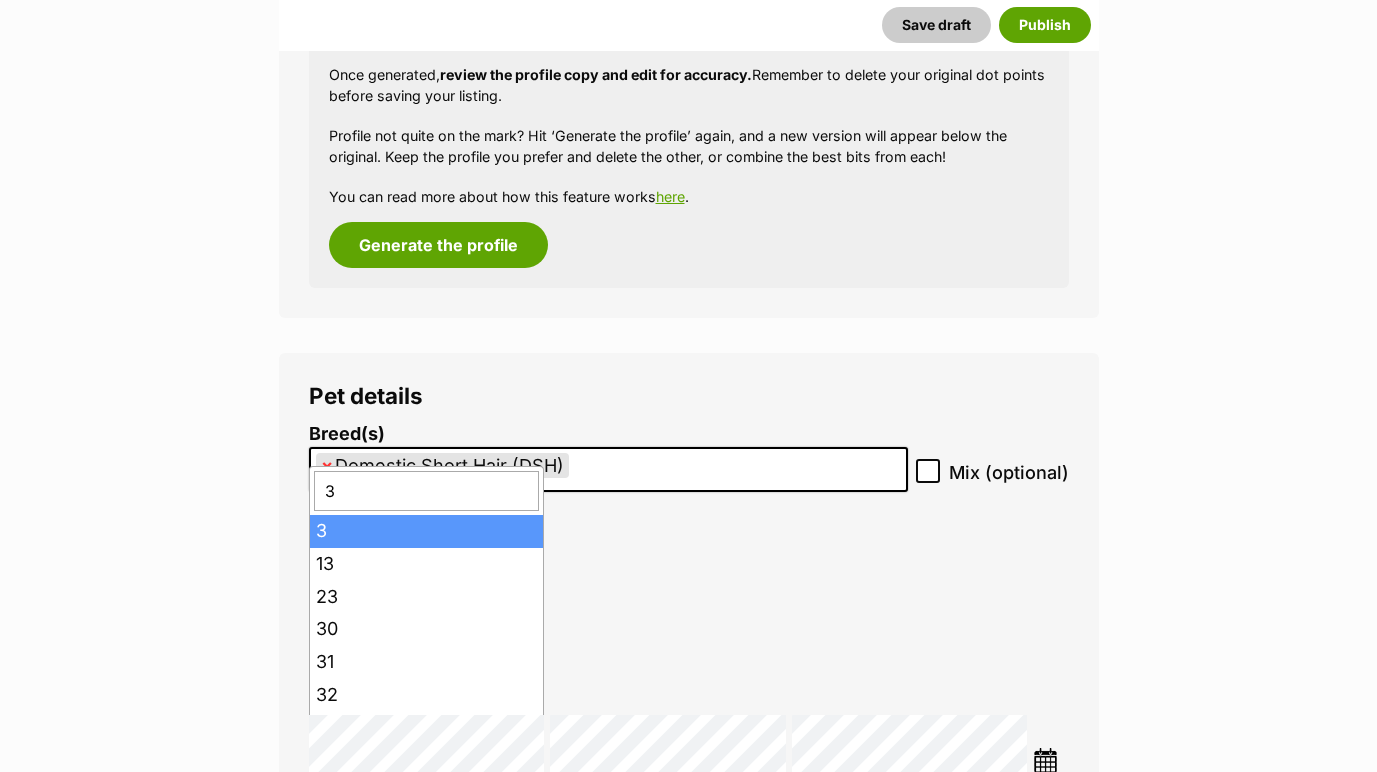 type on "30" 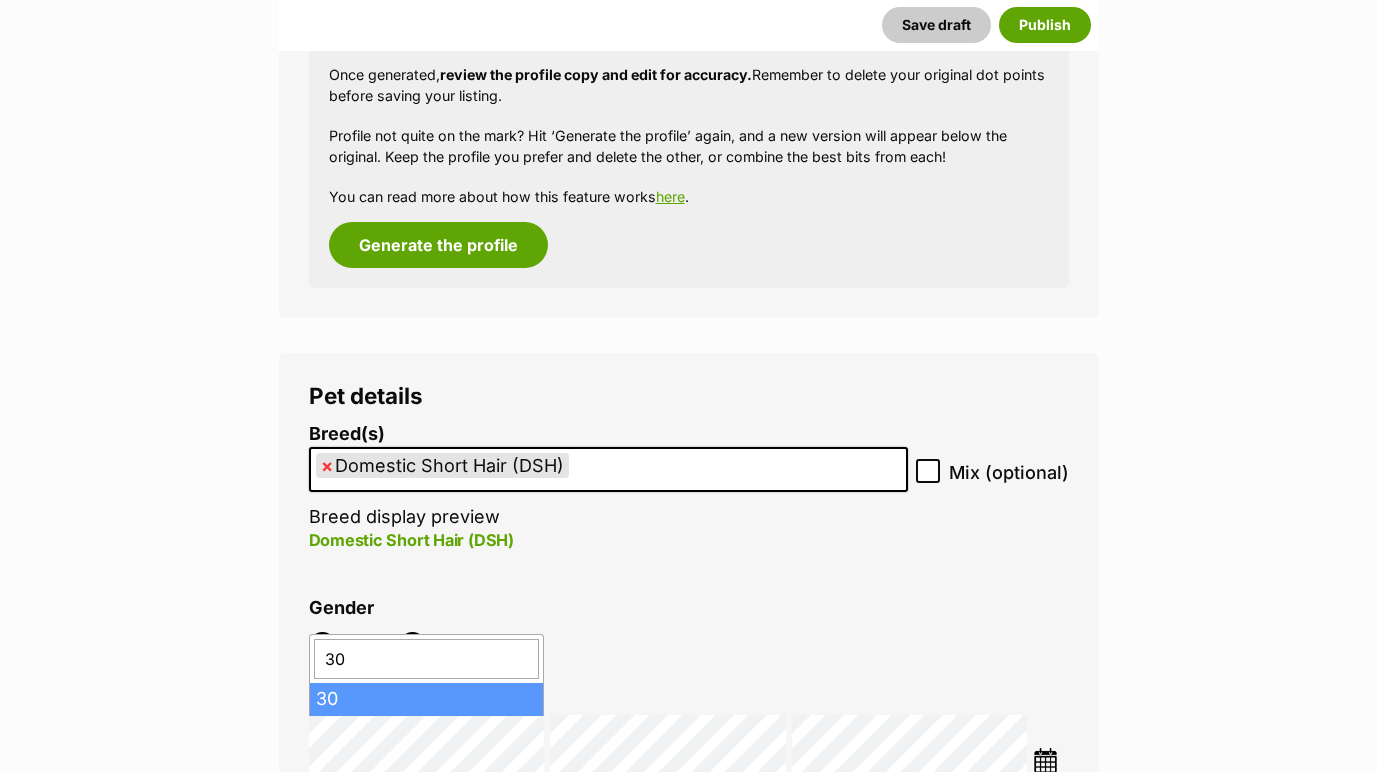 type 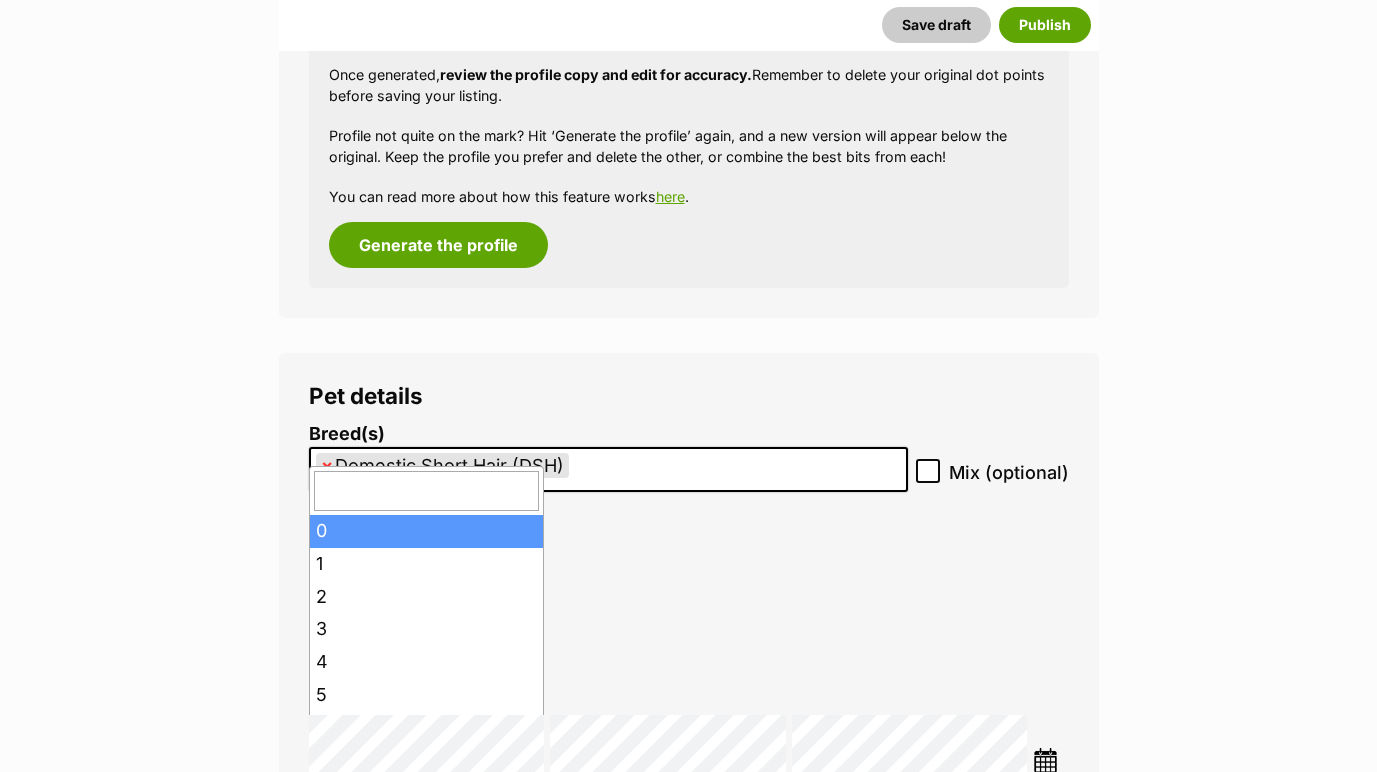click at bounding box center (427, 491) 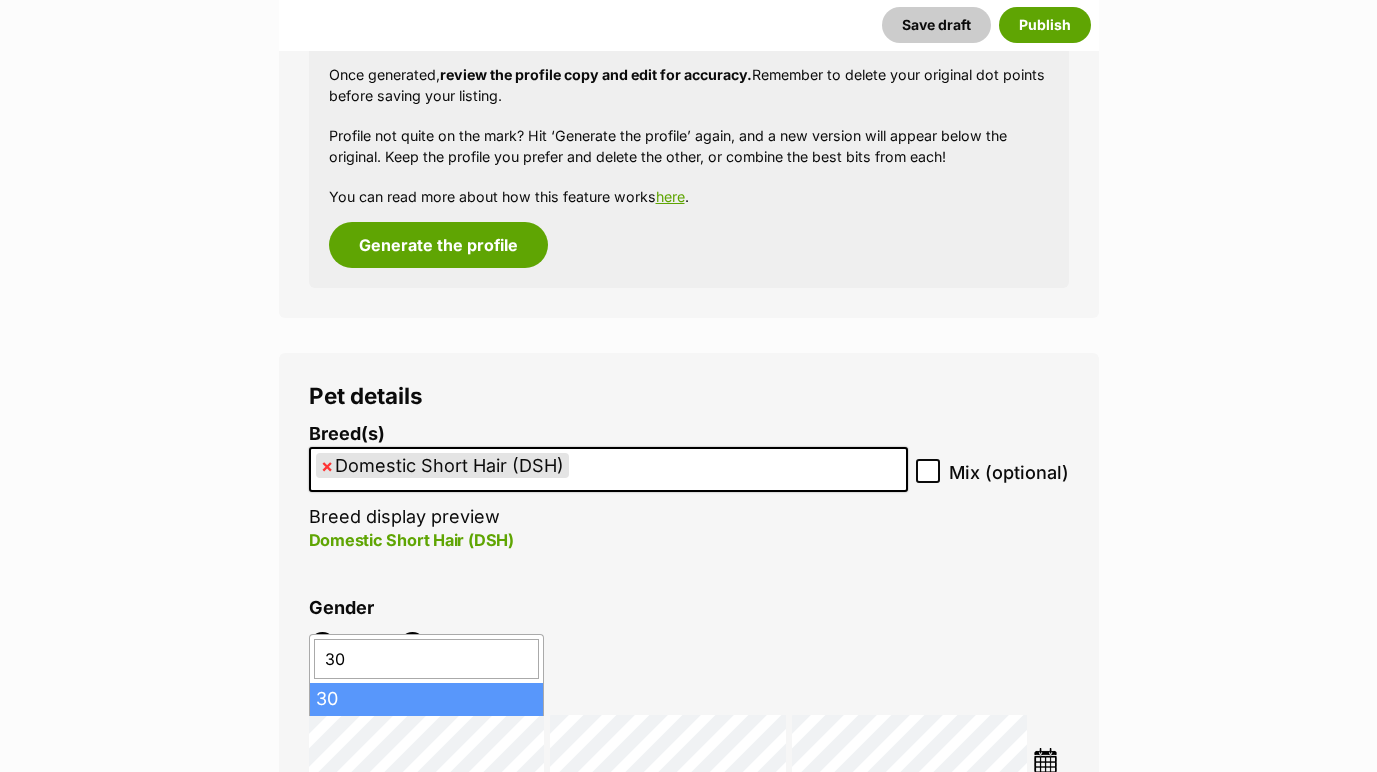 type on "30" 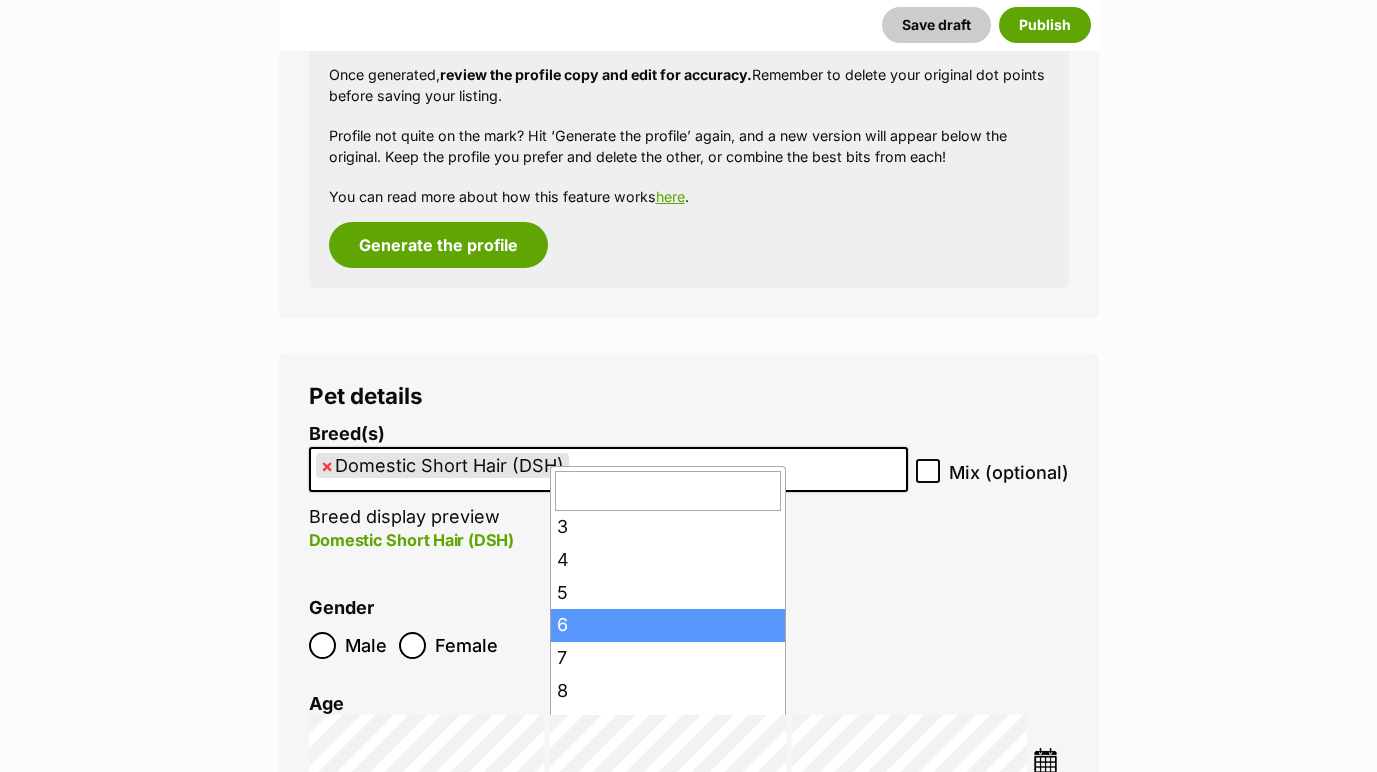 scroll, scrollTop: 101, scrollLeft: 0, axis: vertical 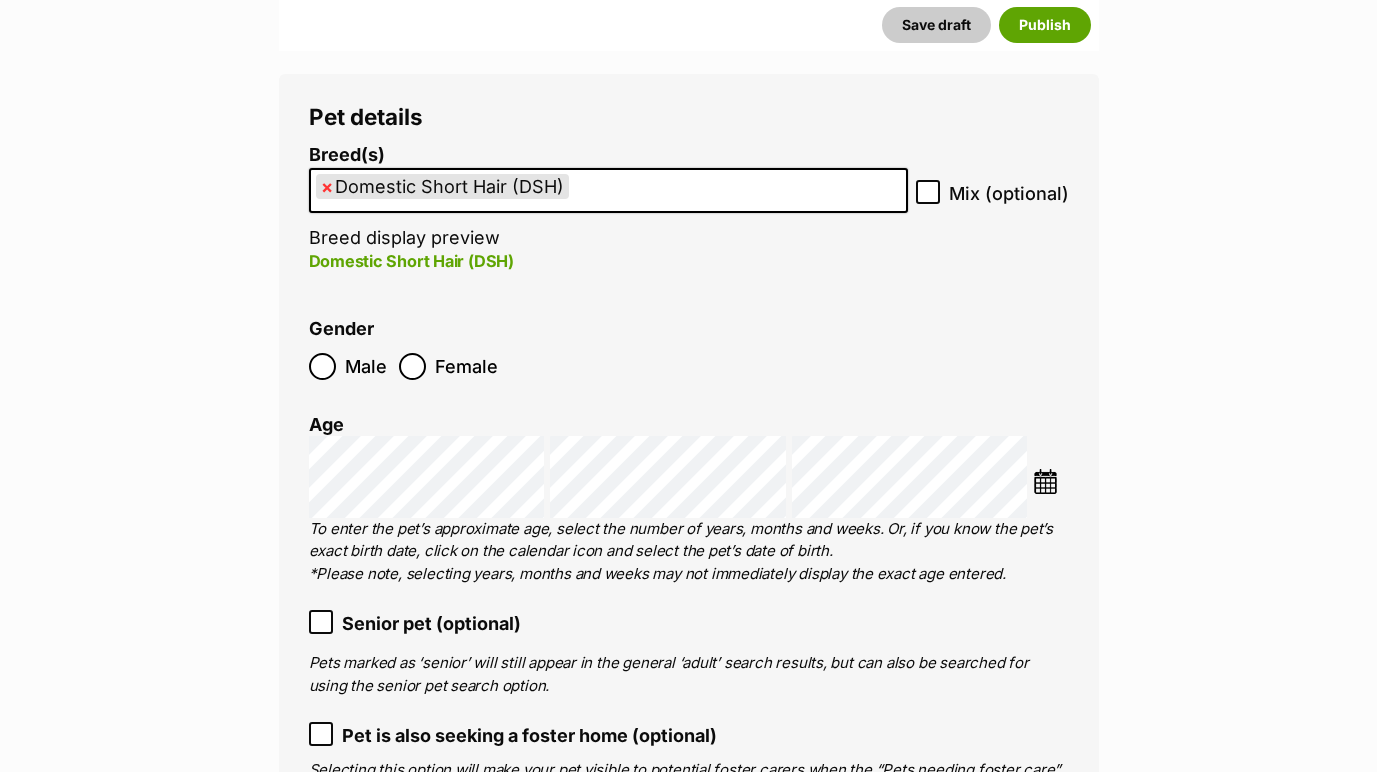 click at bounding box center [1045, 481] 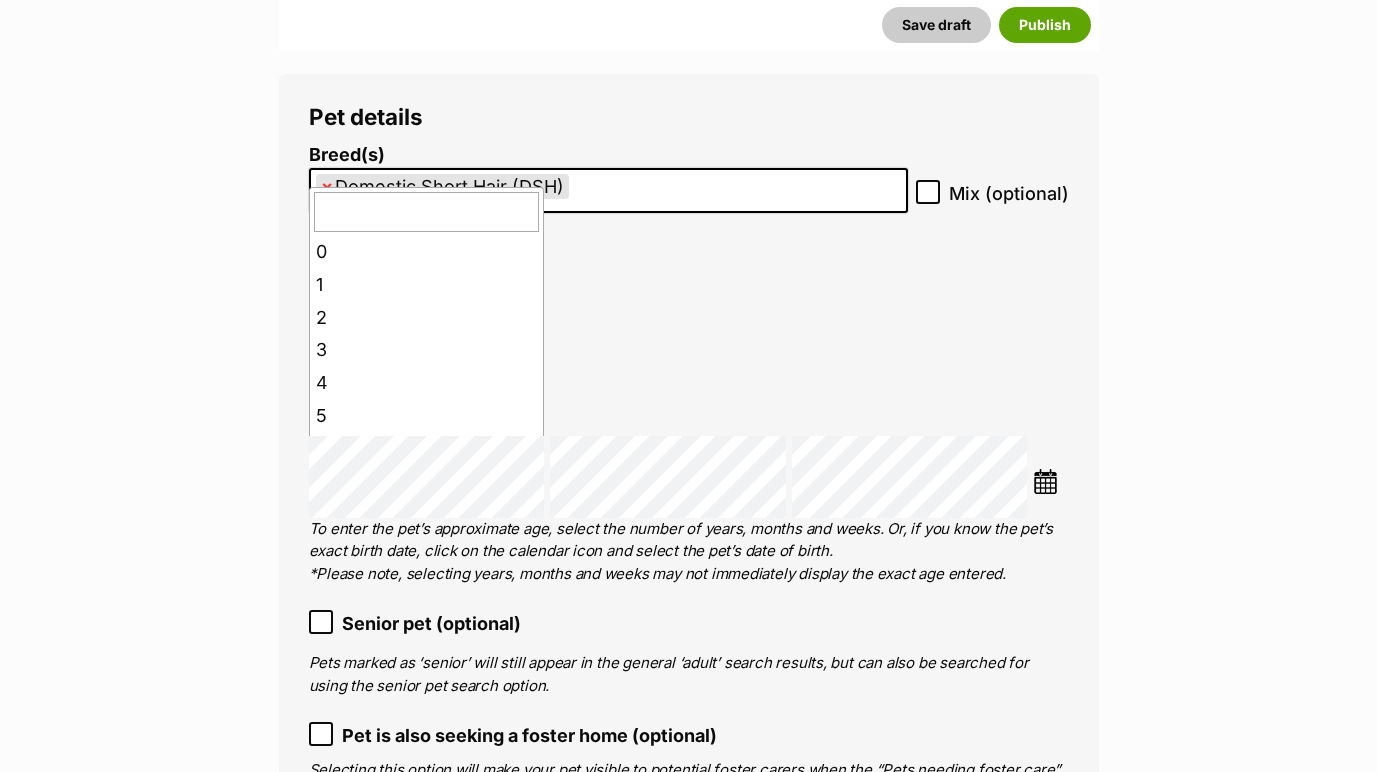 scroll, scrollTop: 896, scrollLeft: 0, axis: vertical 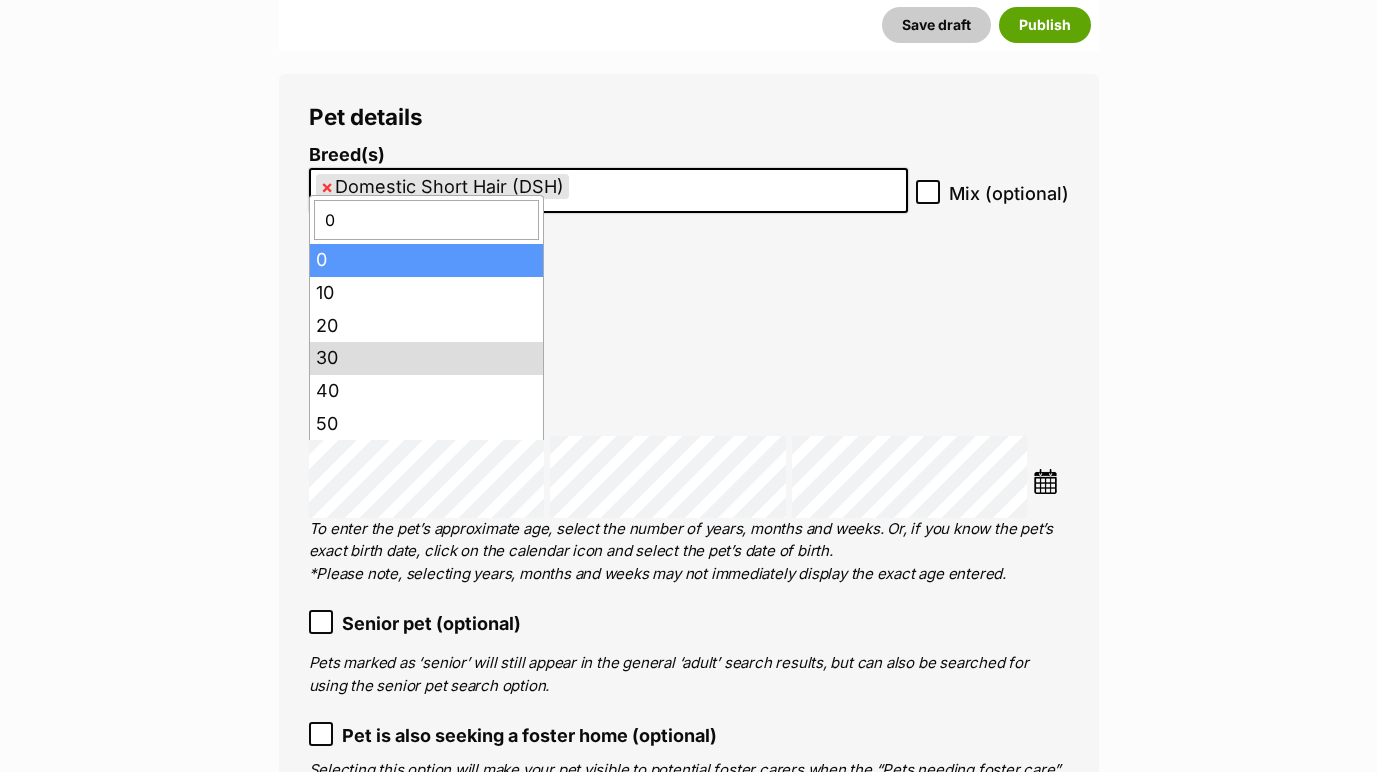 type on "0" 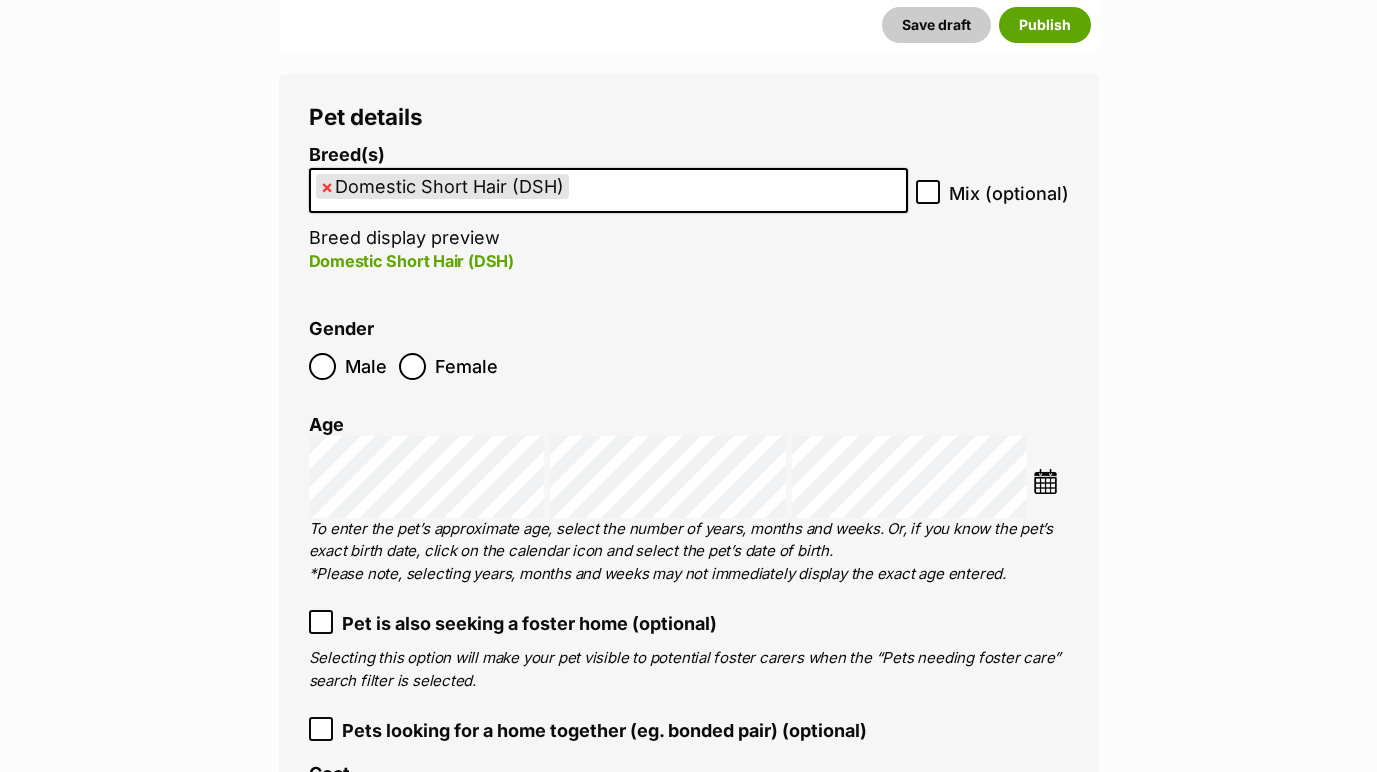 click at bounding box center (1045, 481) 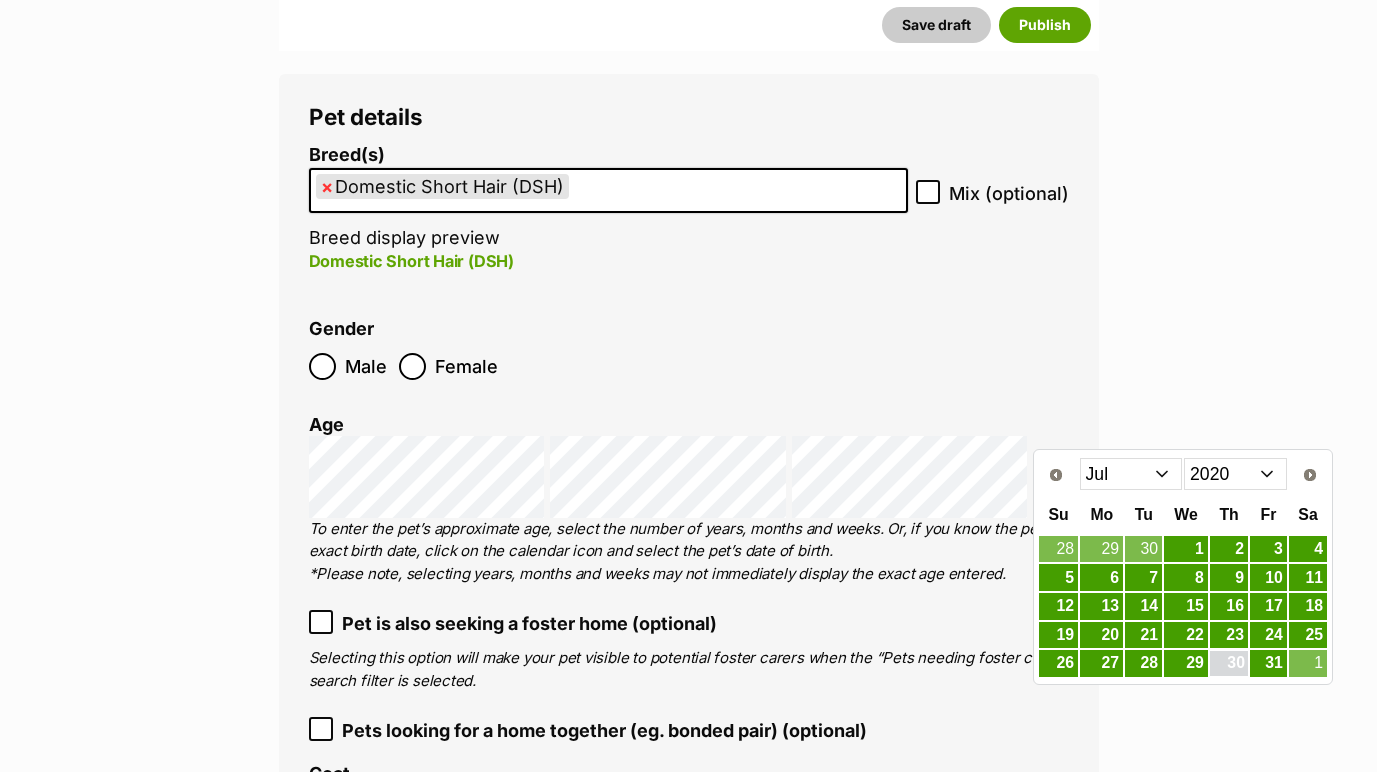 click on "30" at bounding box center [1229, 663] 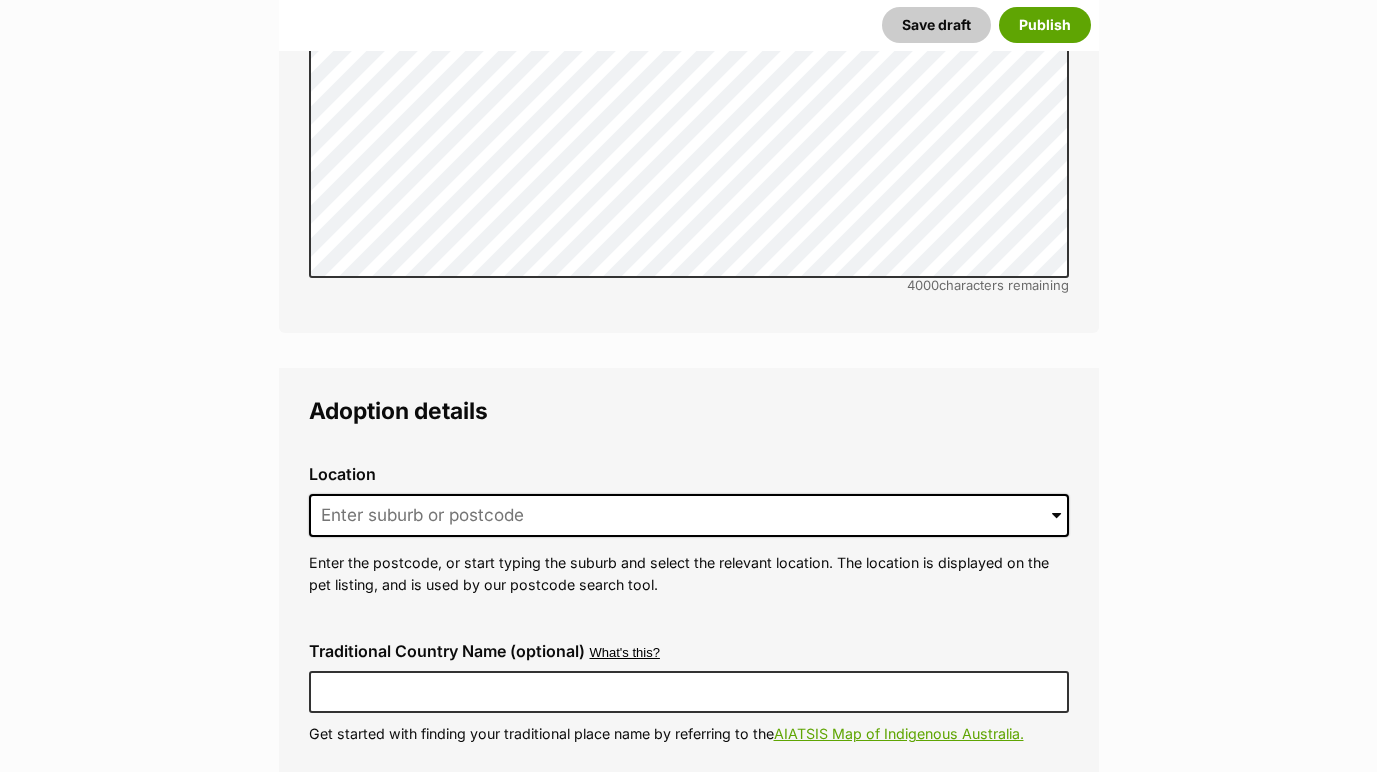 scroll, scrollTop: 4754, scrollLeft: 0, axis: vertical 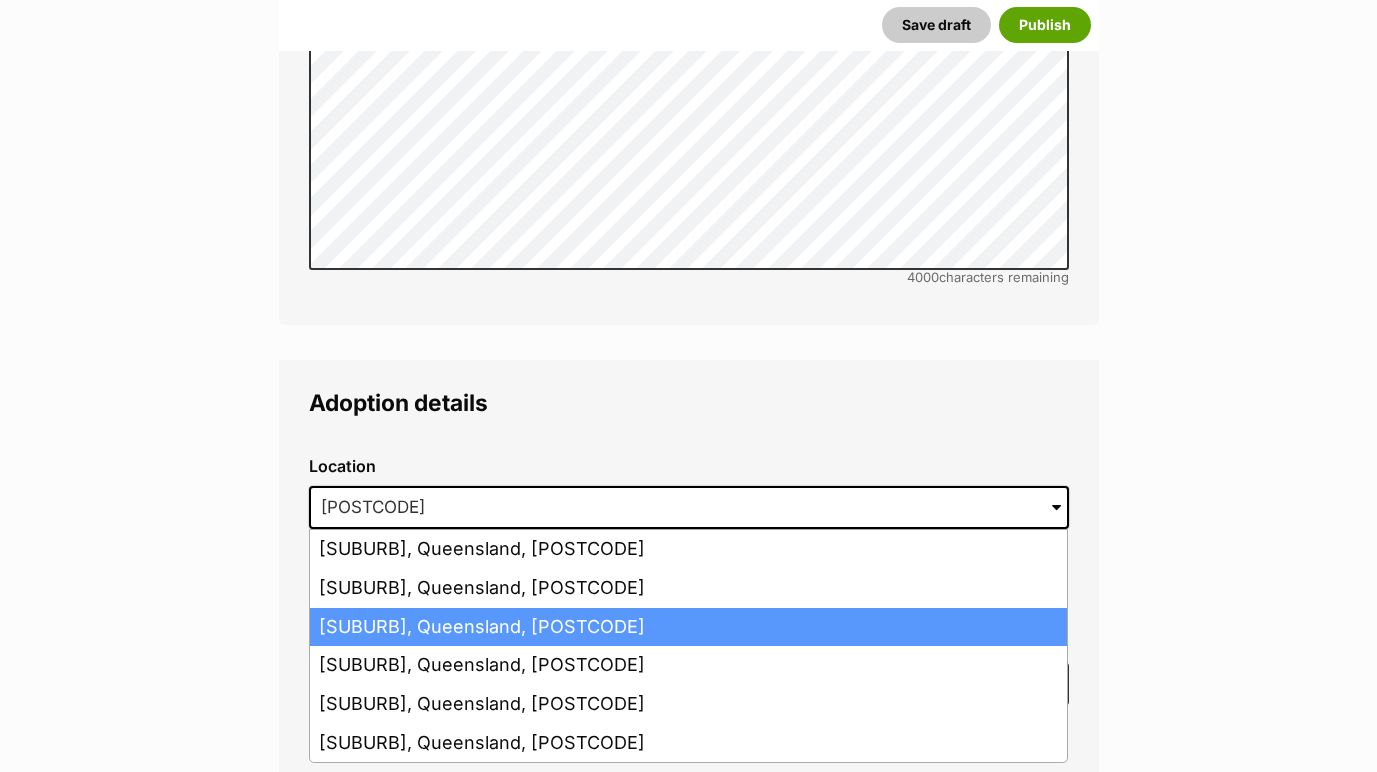click on "Smithfield, Queensland, 4878" at bounding box center [688, 627] 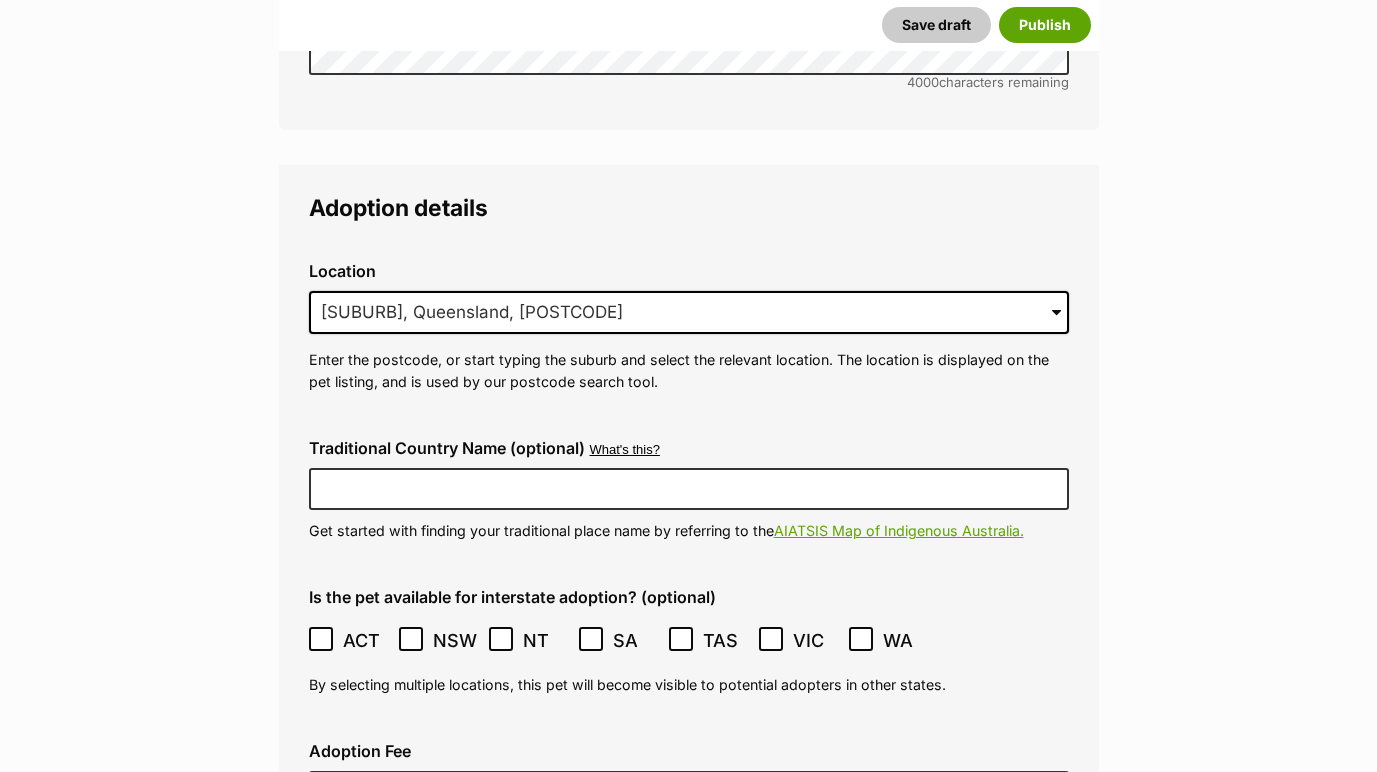 scroll, scrollTop: 4954, scrollLeft: 0, axis: vertical 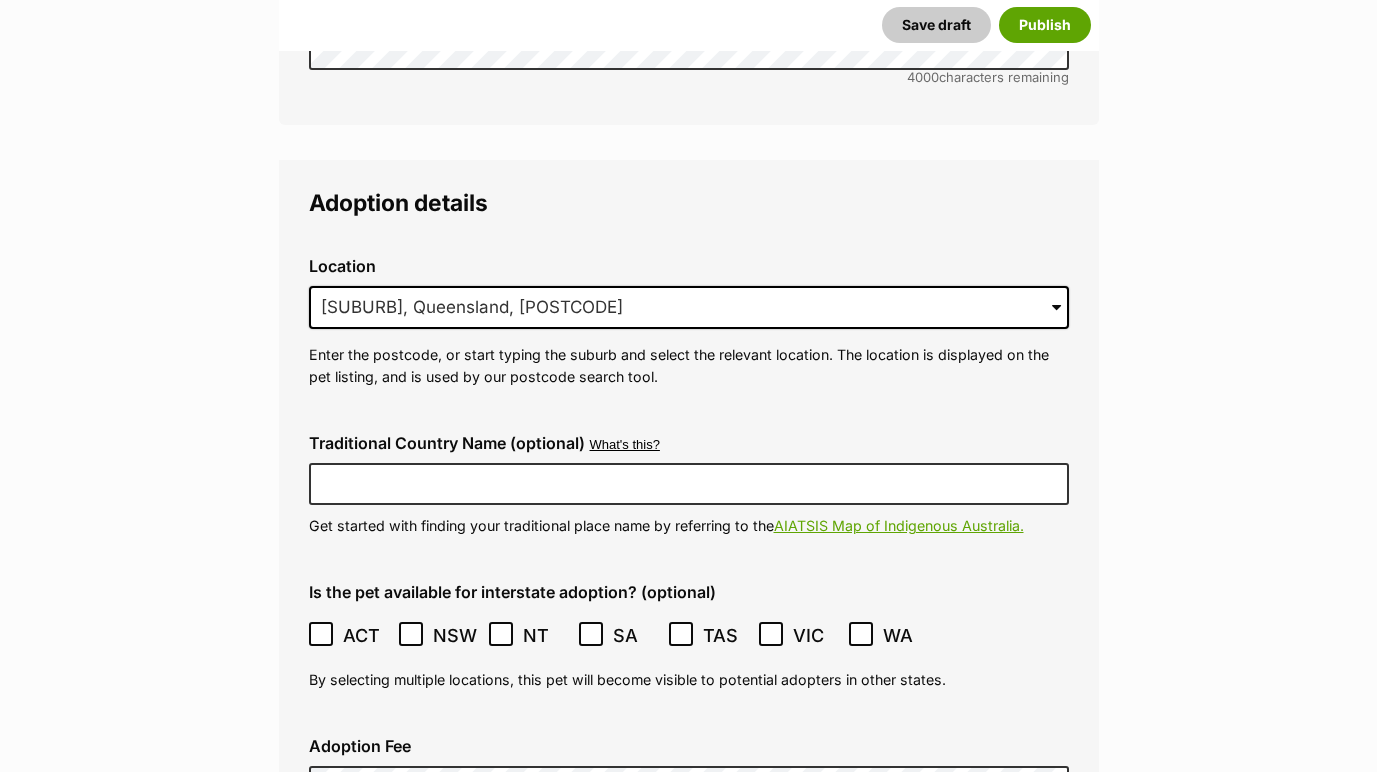 click 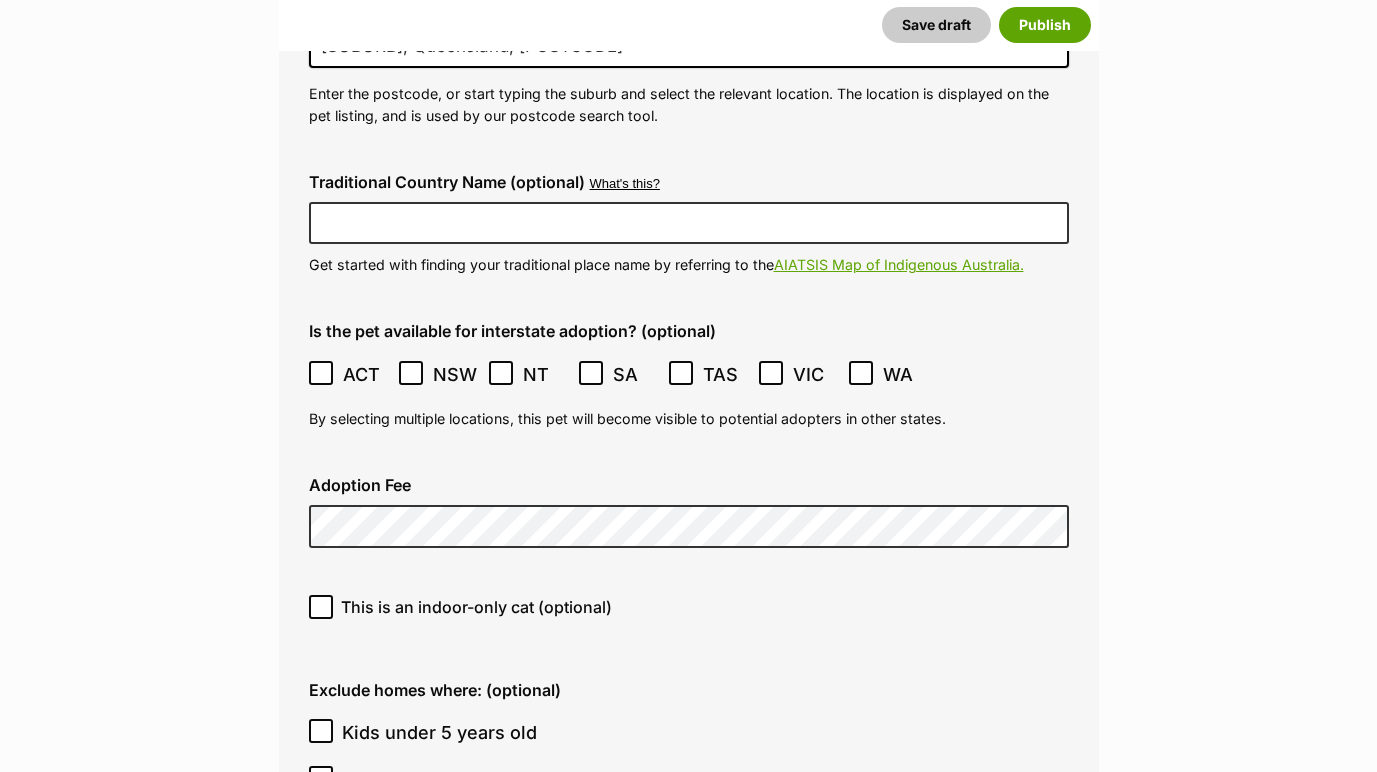 scroll, scrollTop: 5214, scrollLeft: 0, axis: vertical 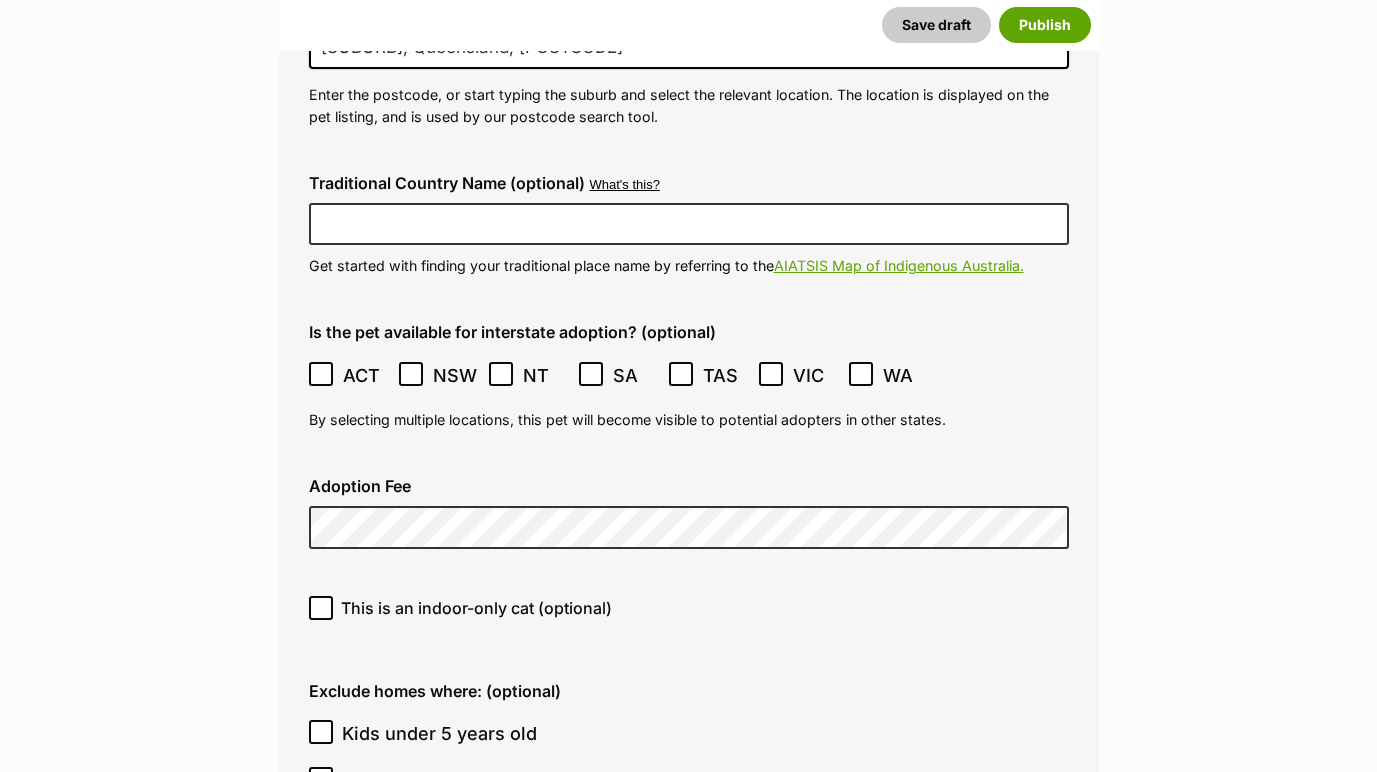 click on "This is an indoor-only cat (optional)" at bounding box center [689, 608] 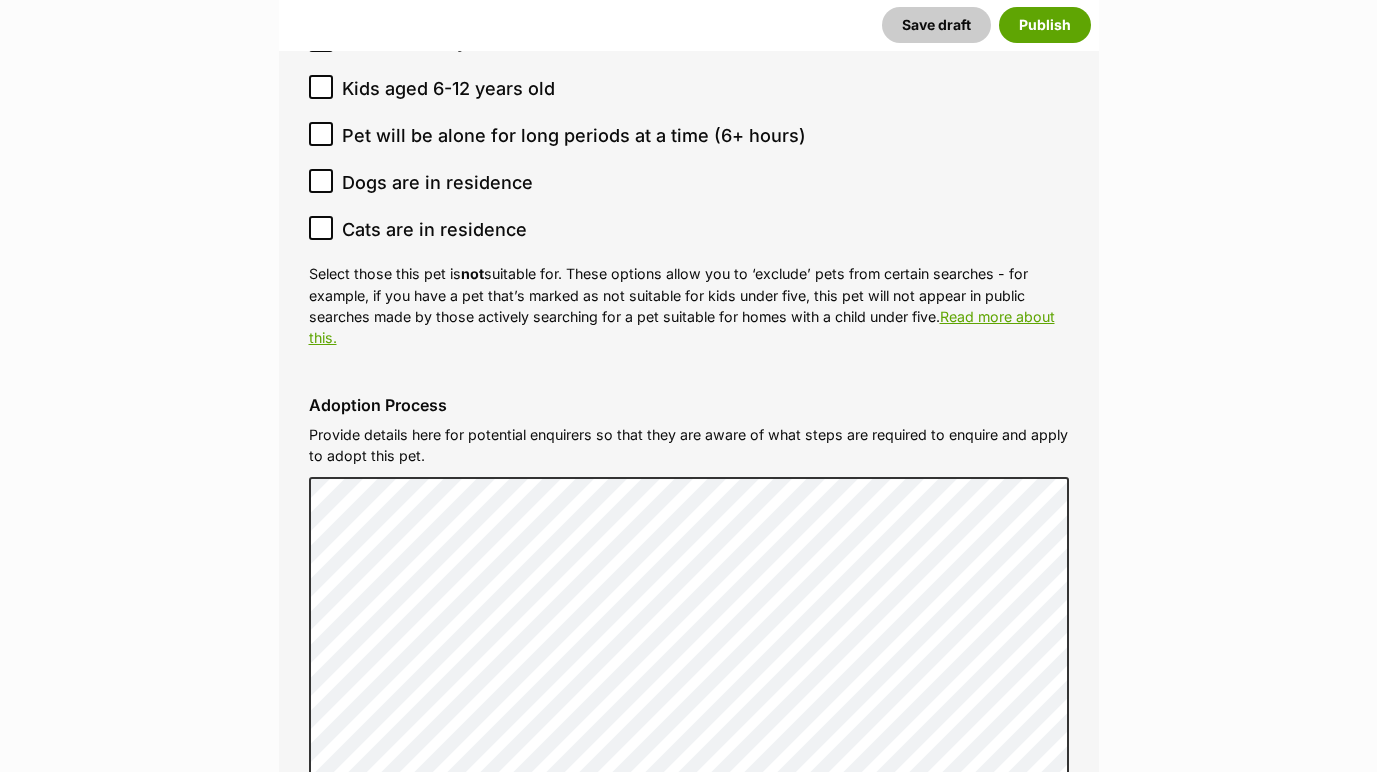 scroll, scrollTop: 6506, scrollLeft: 0, axis: vertical 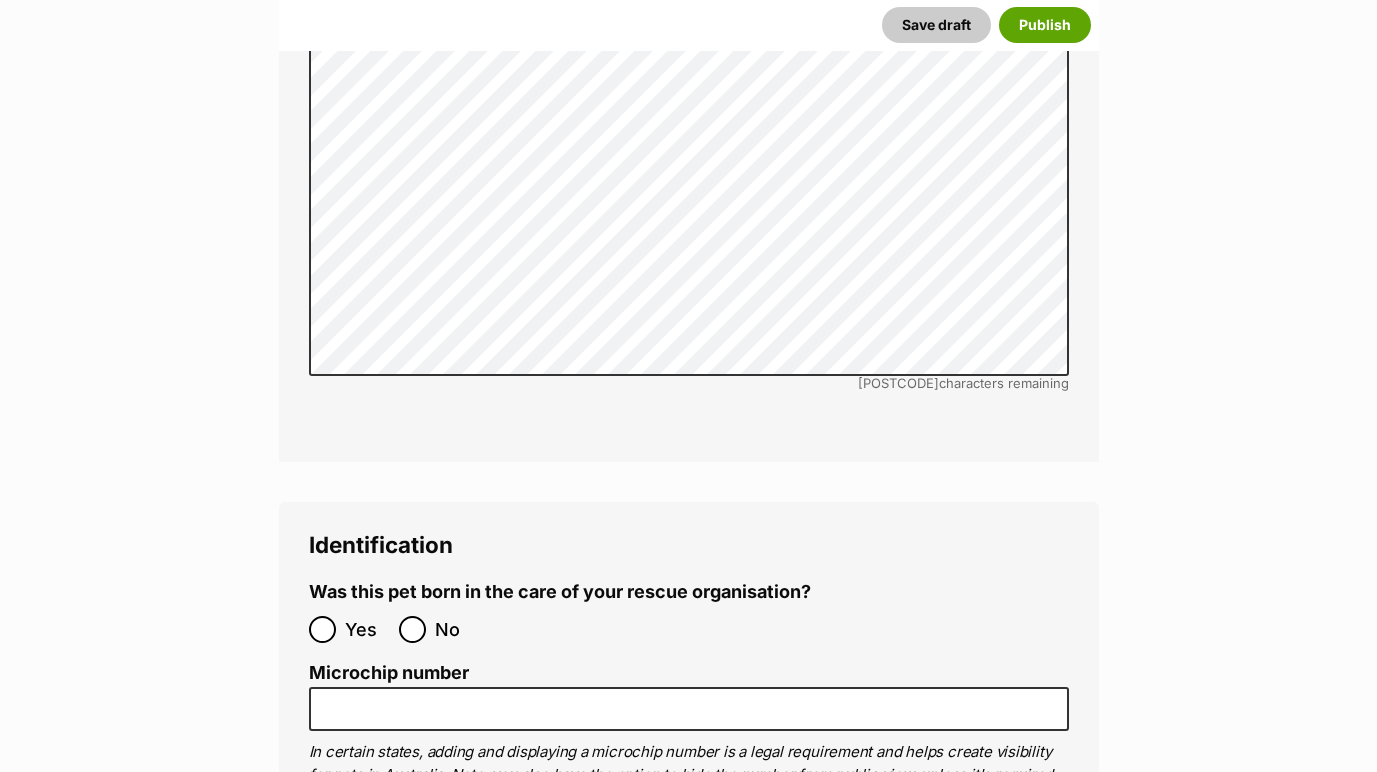 click on "No" at bounding box center [412, 629] 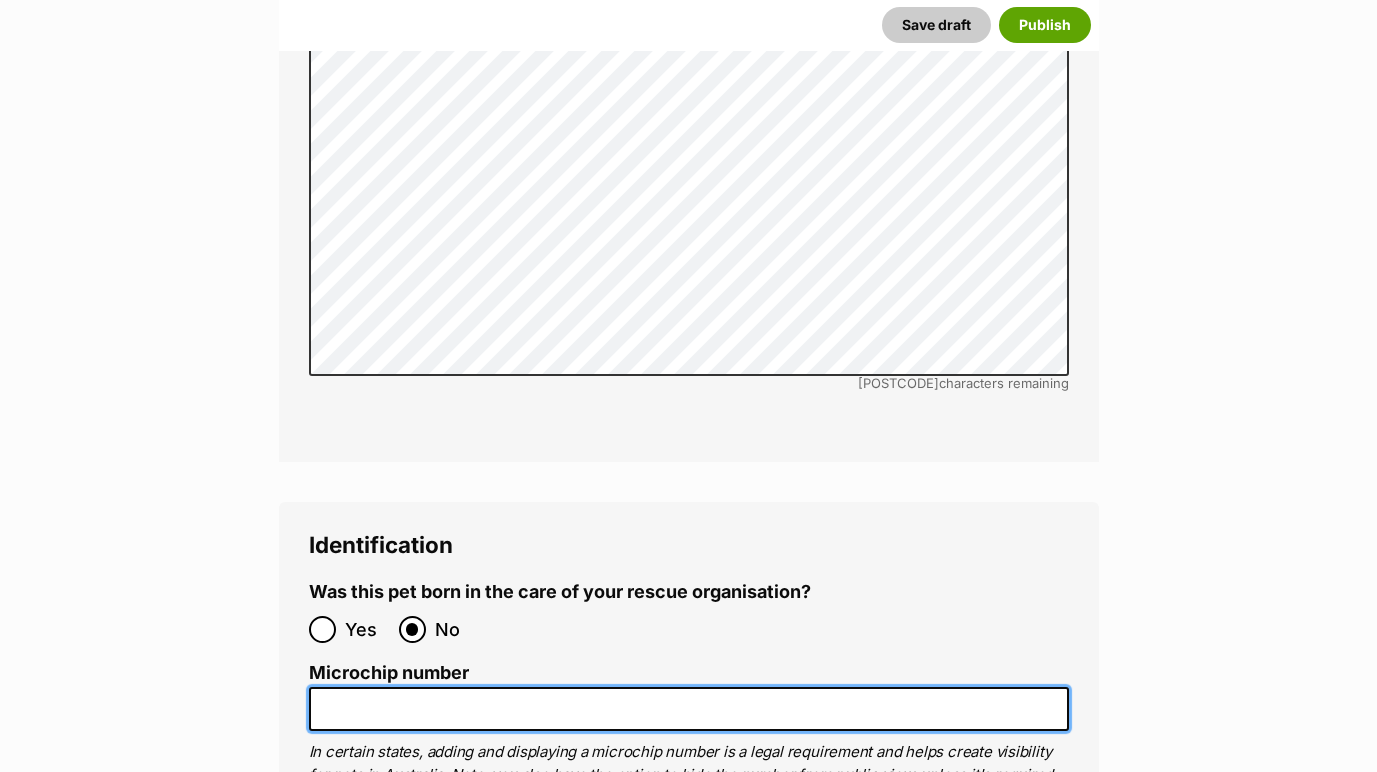 click on "Microchip number" at bounding box center (689, 709) 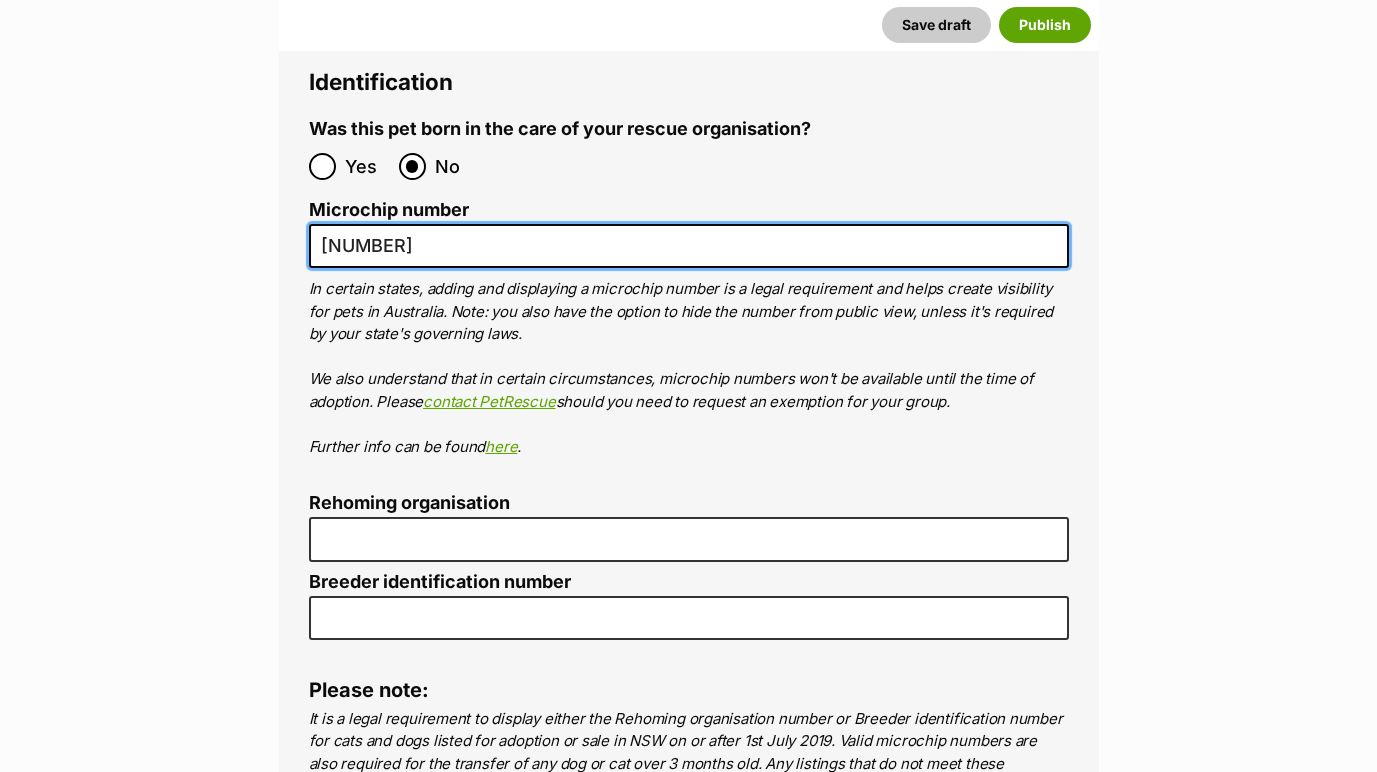 scroll, scrollTop: 6975, scrollLeft: 0, axis: vertical 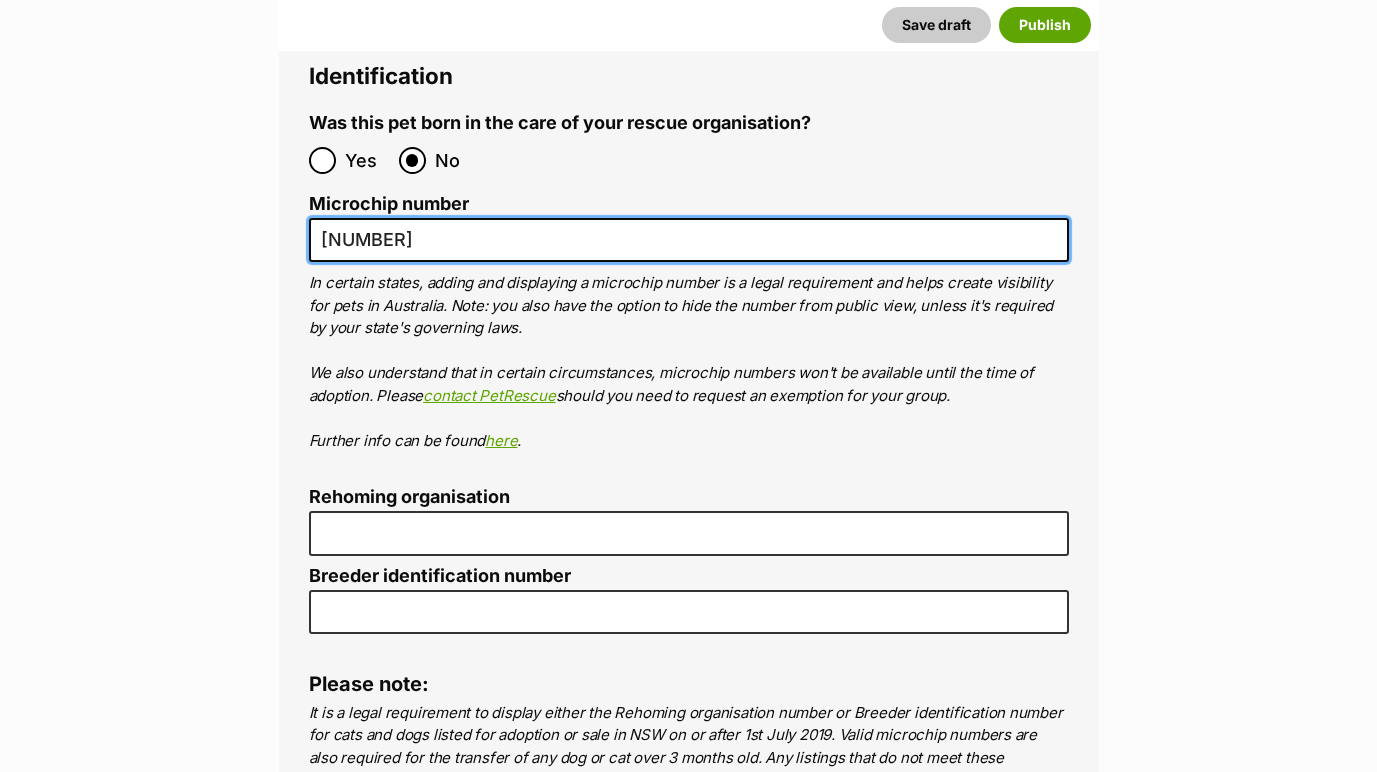 type on "[NUMBER]" 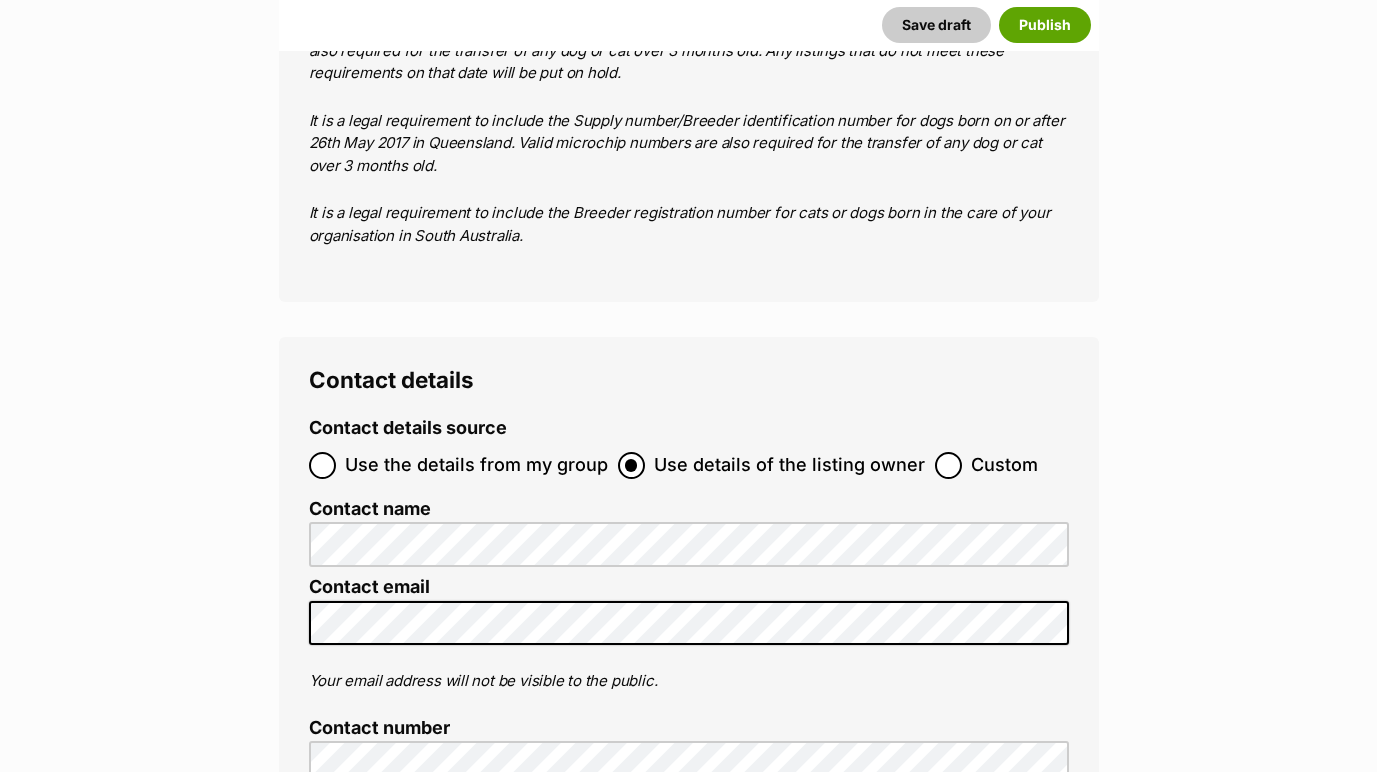 scroll, scrollTop: 7684, scrollLeft: 0, axis: vertical 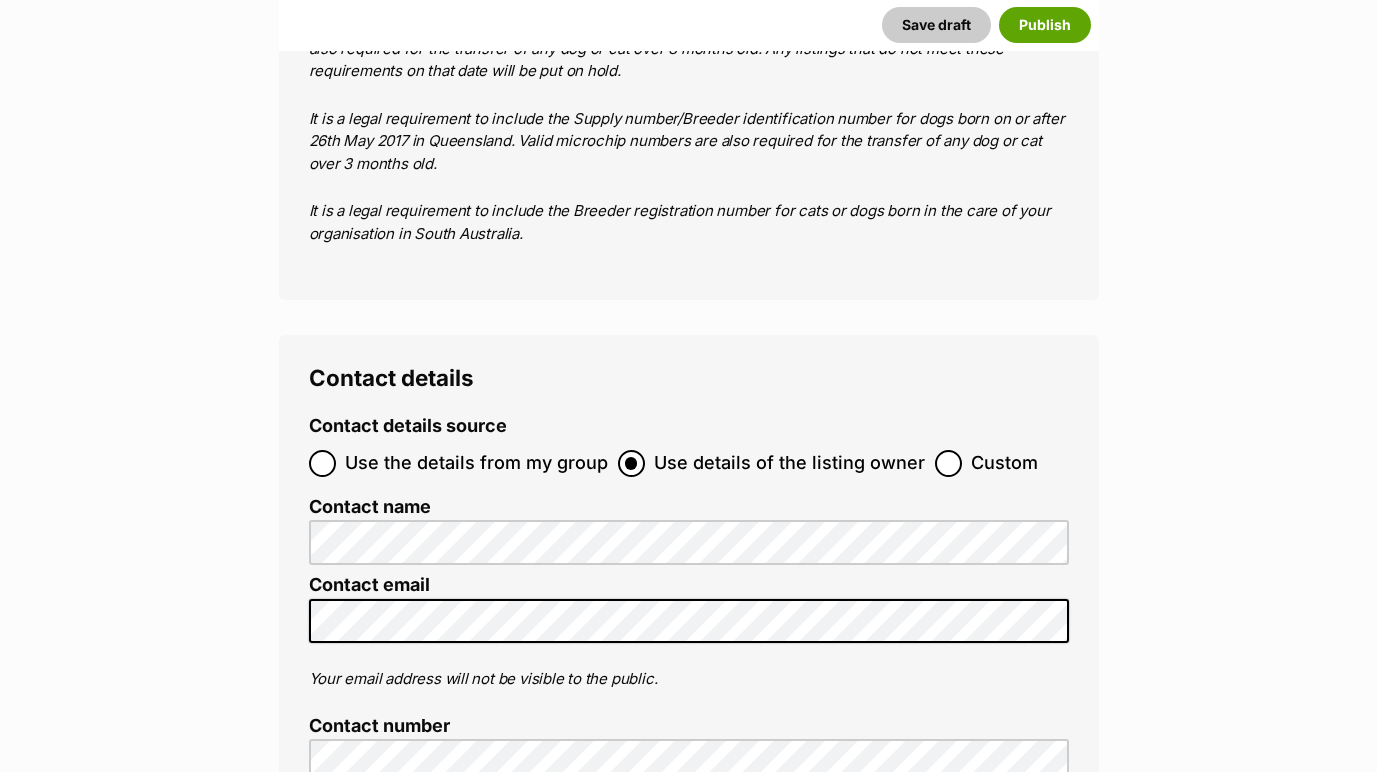 type on "4 The Love of Cats" 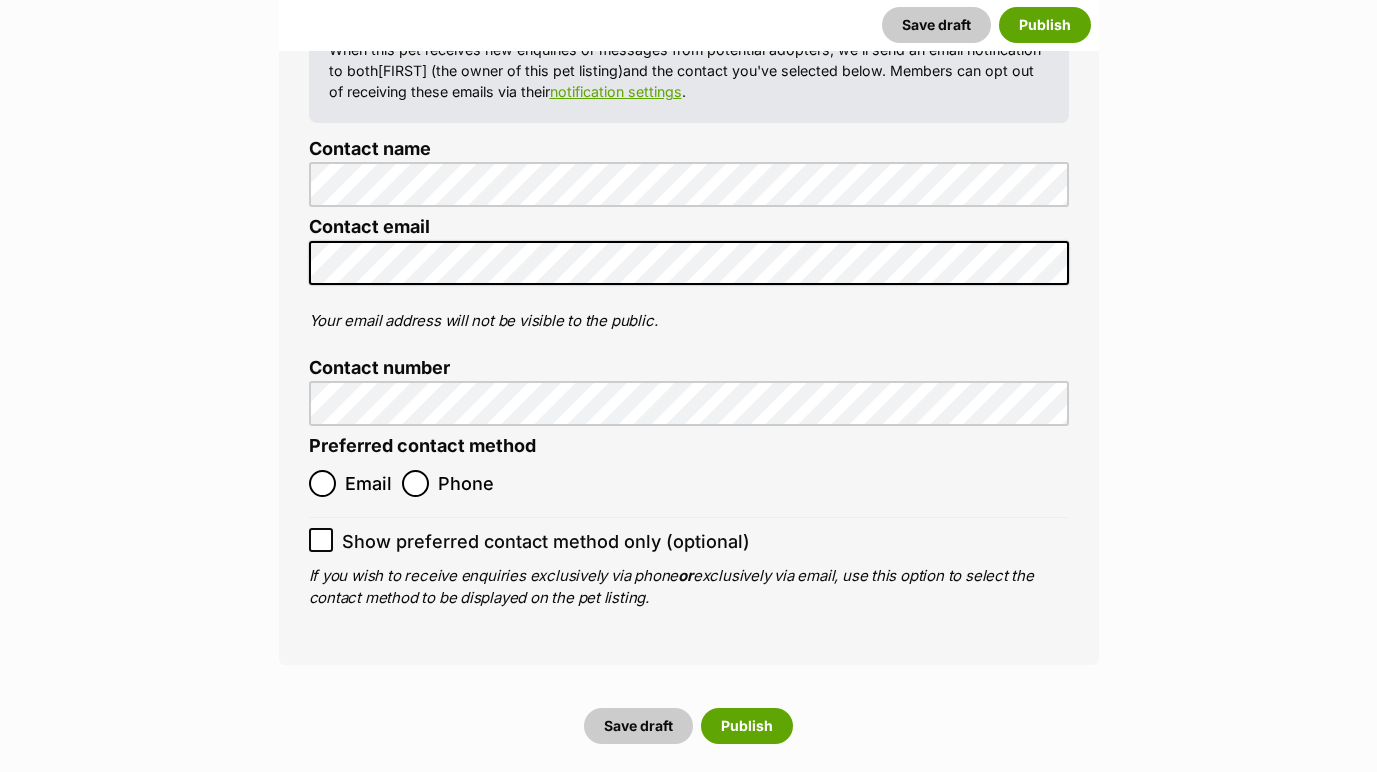 scroll, scrollTop: 8174, scrollLeft: 0, axis: vertical 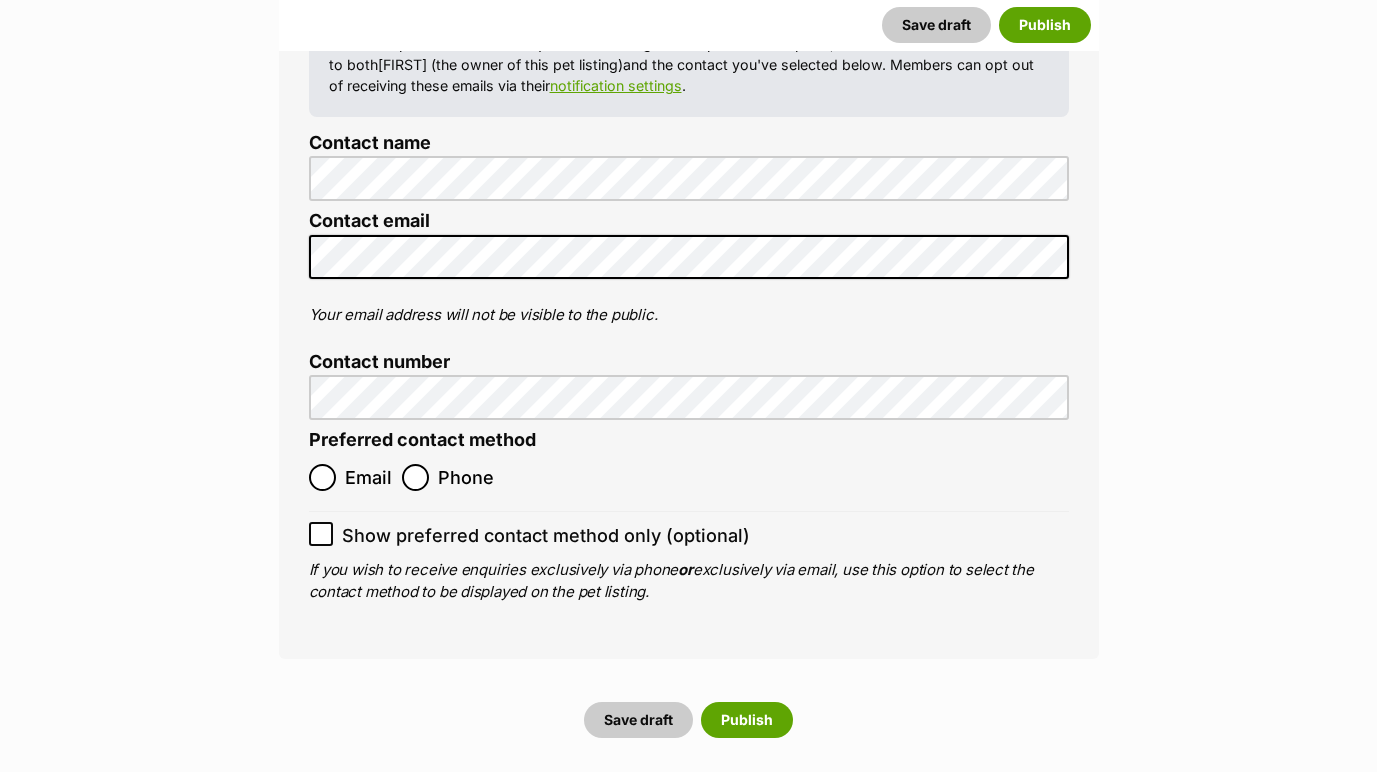 click on "Email" at bounding box center (322, 477) 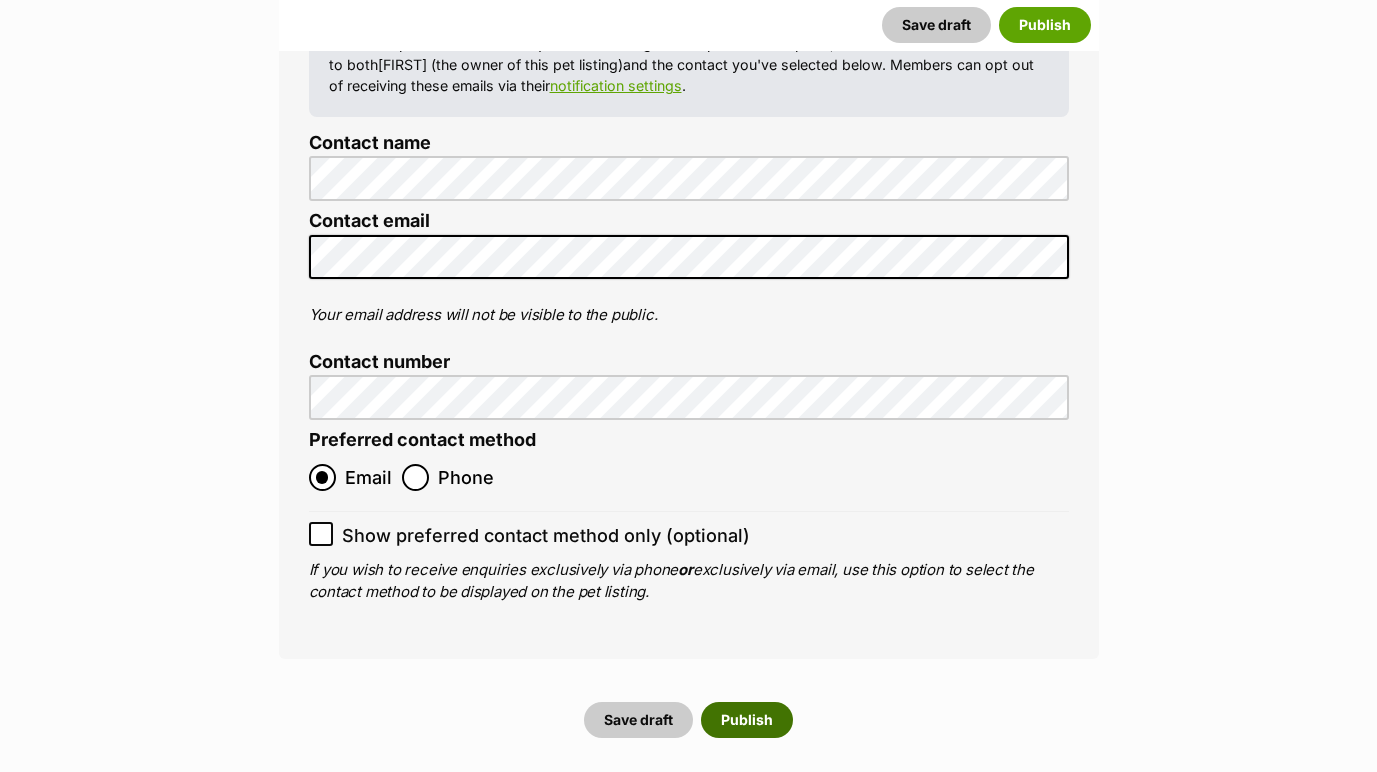 click on "Publish" at bounding box center [747, 720] 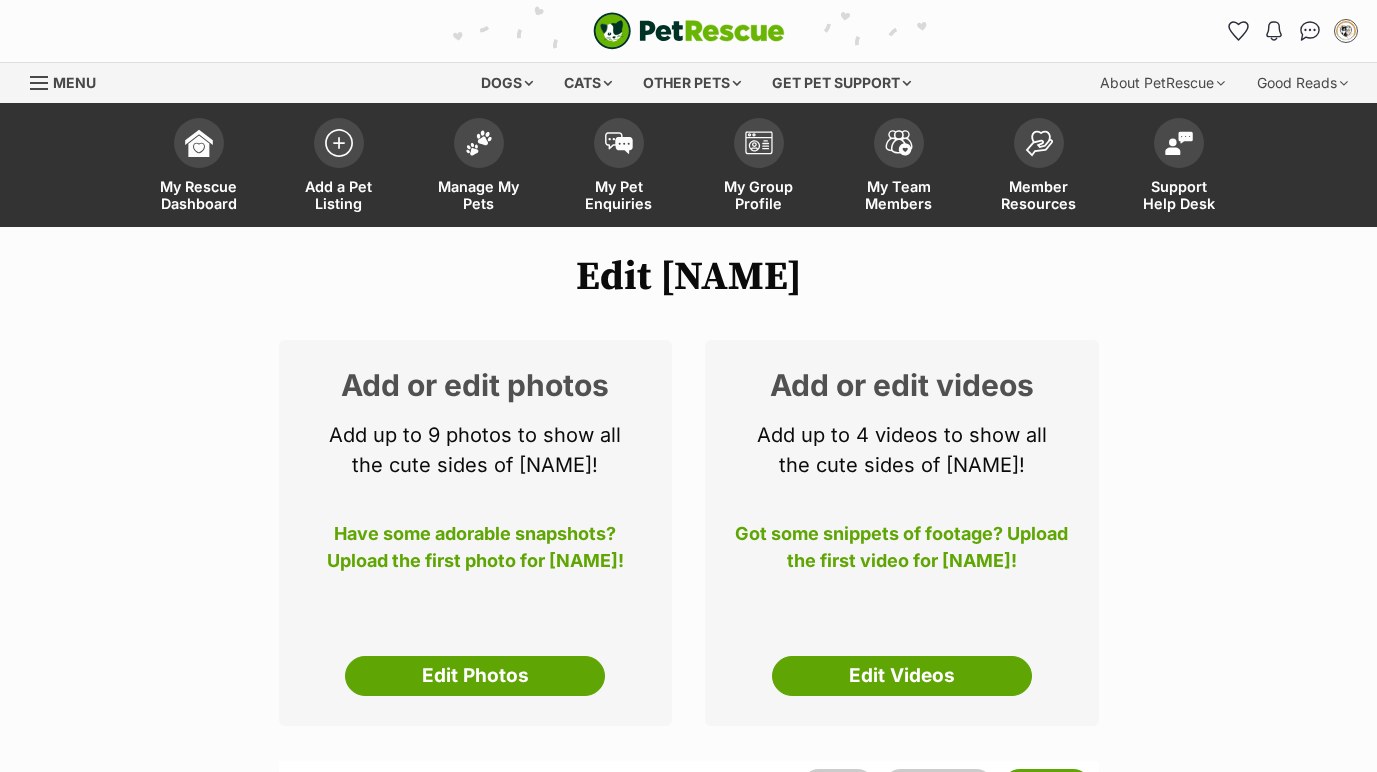 scroll, scrollTop: 0, scrollLeft: 0, axis: both 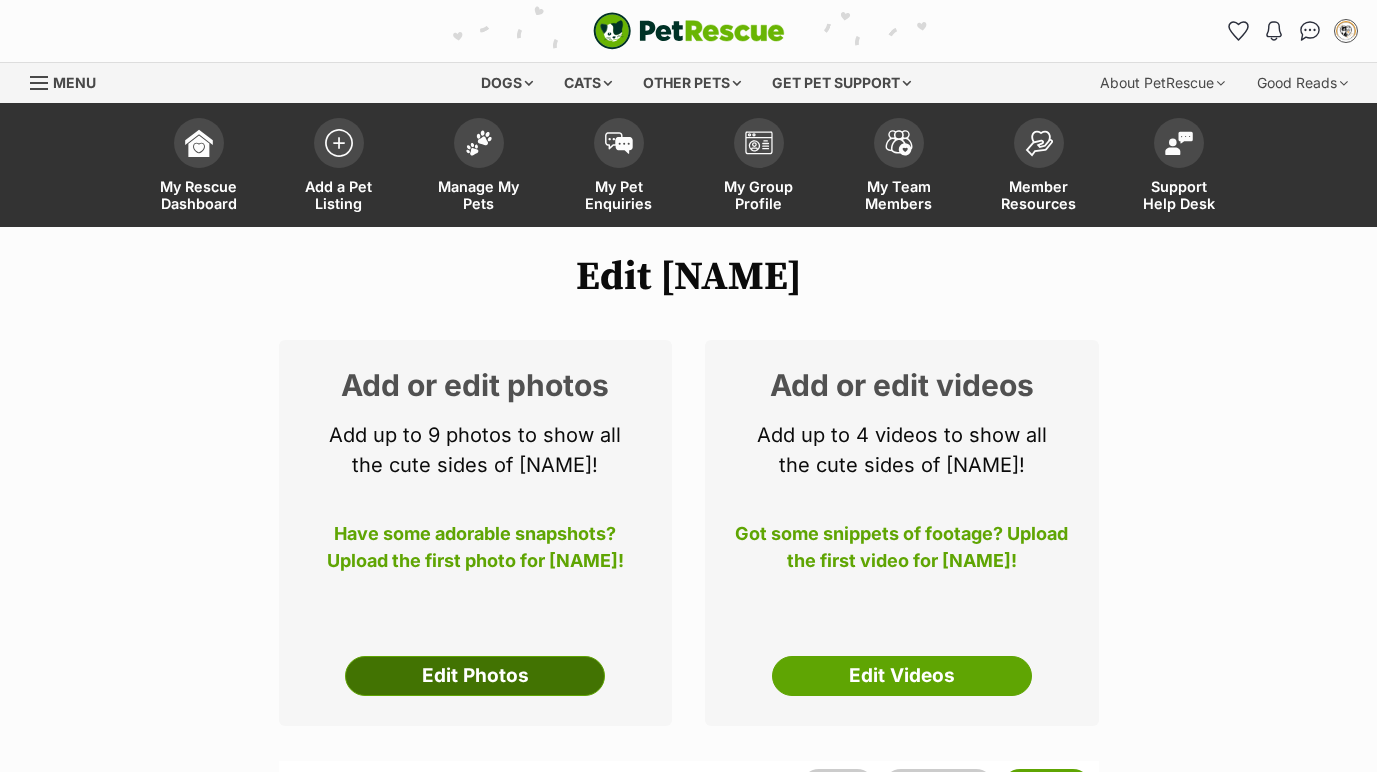click on "Edit Photos" at bounding box center (475, 676) 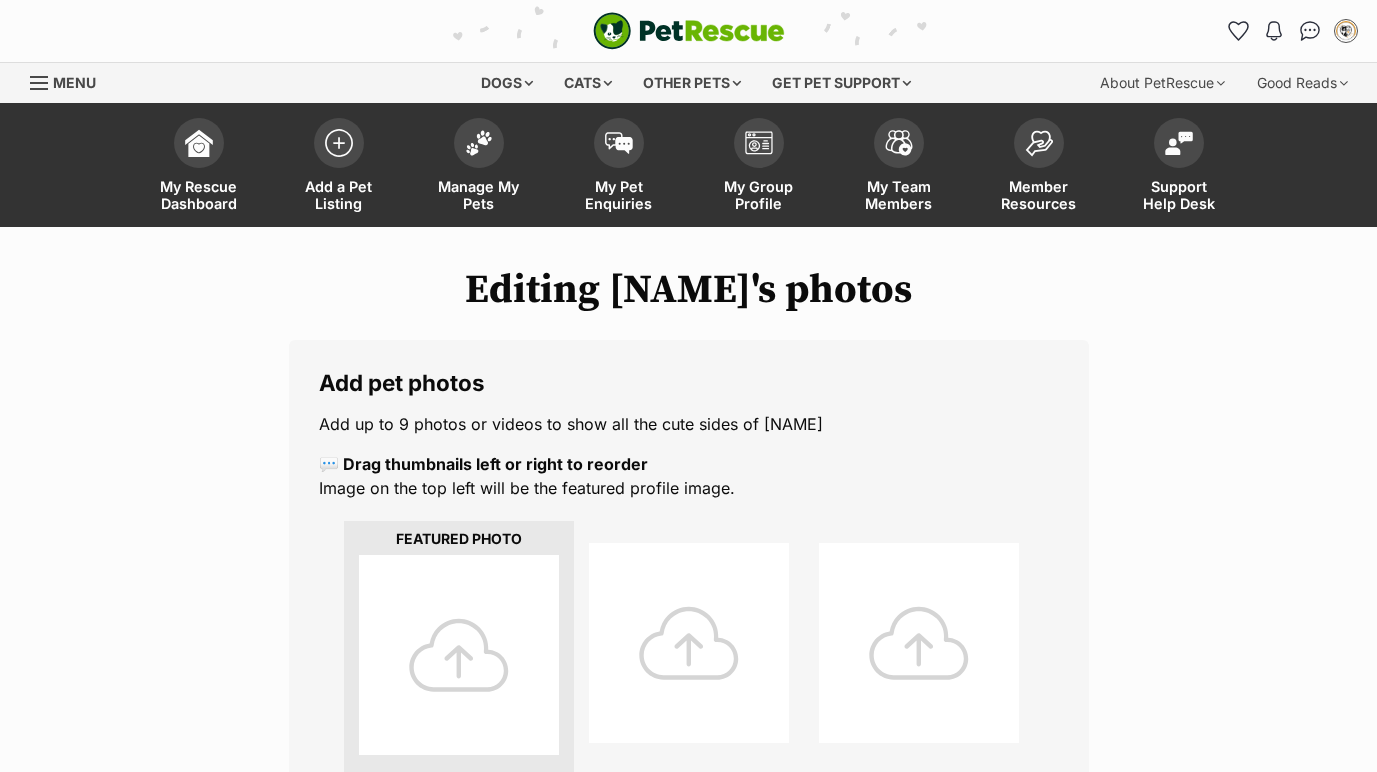 scroll, scrollTop: 0, scrollLeft: 0, axis: both 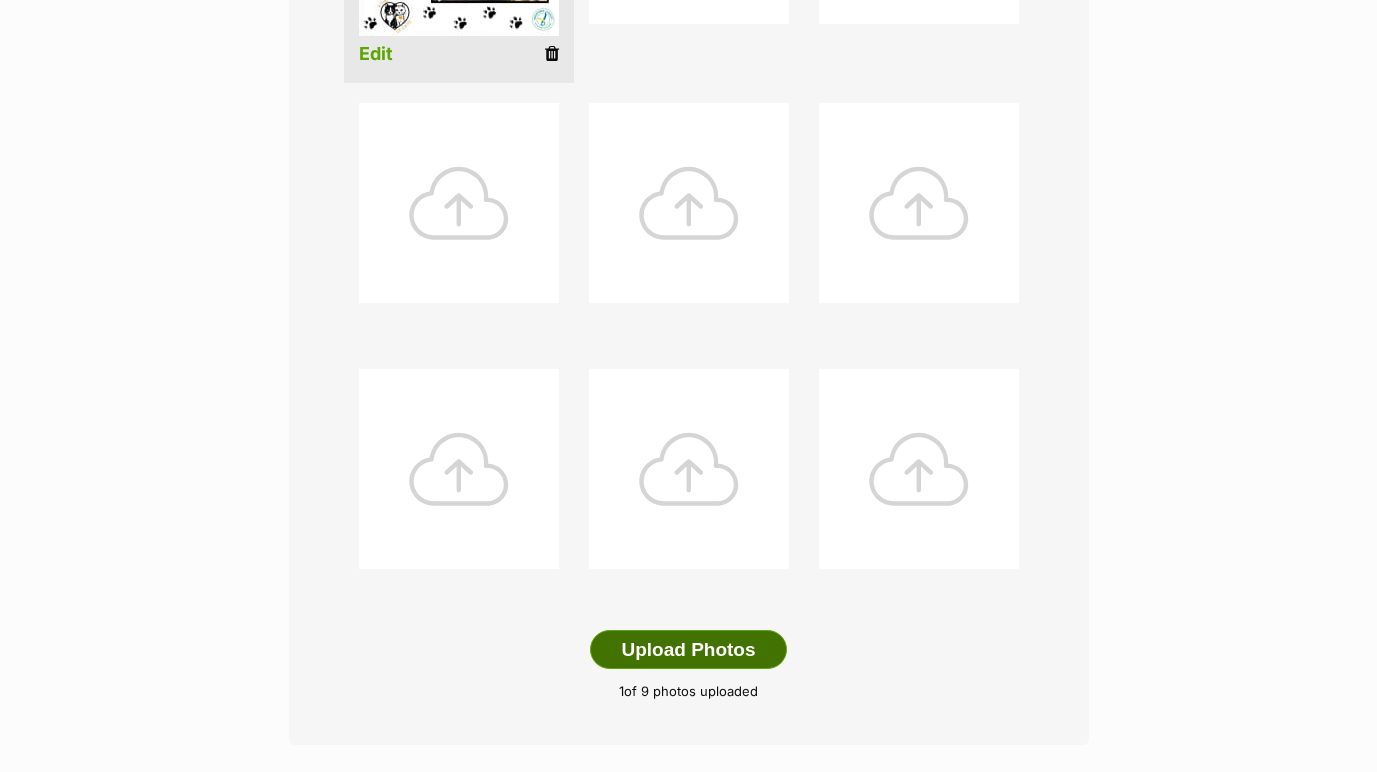 click on "Upload Photos" at bounding box center [688, 650] 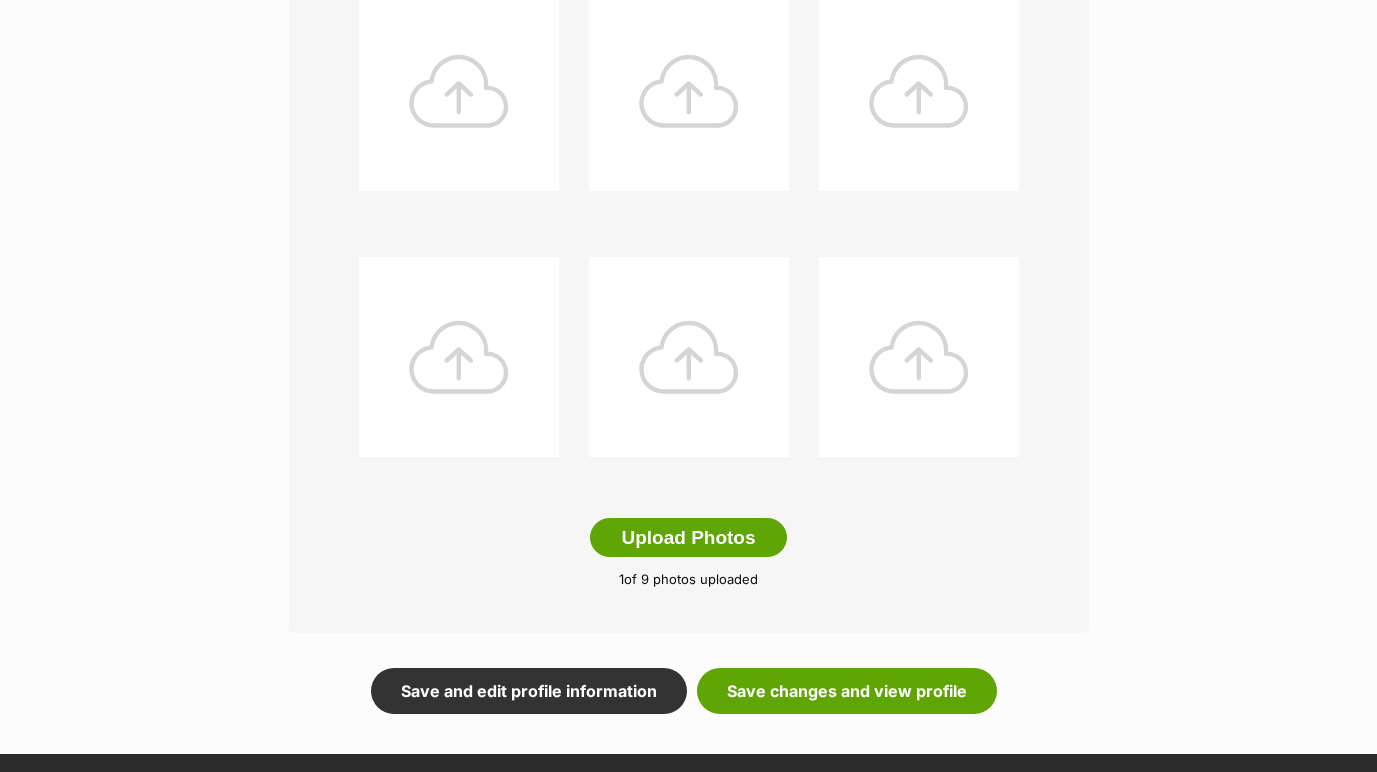 scroll, scrollTop: 1217, scrollLeft: 0, axis: vertical 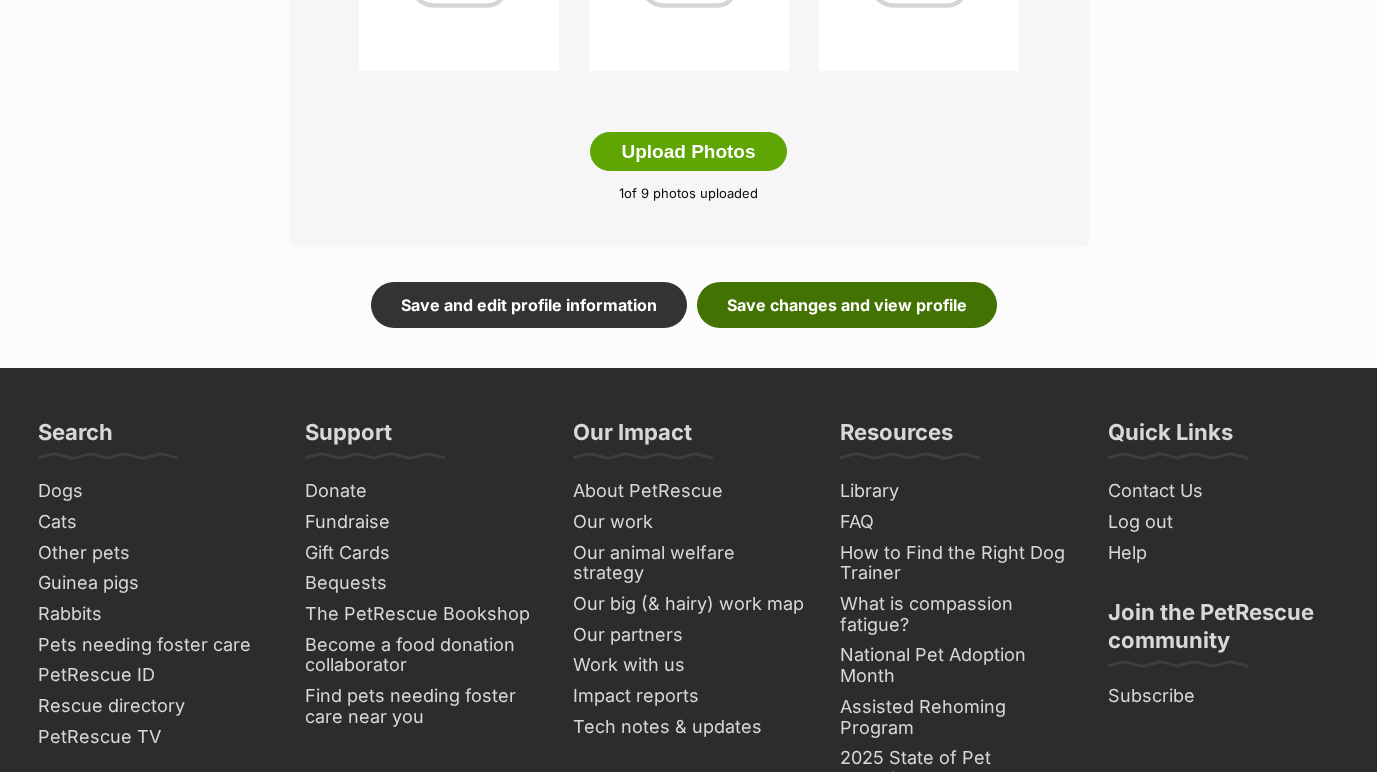 click on "Save changes and view profile" at bounding box center [847, 305] 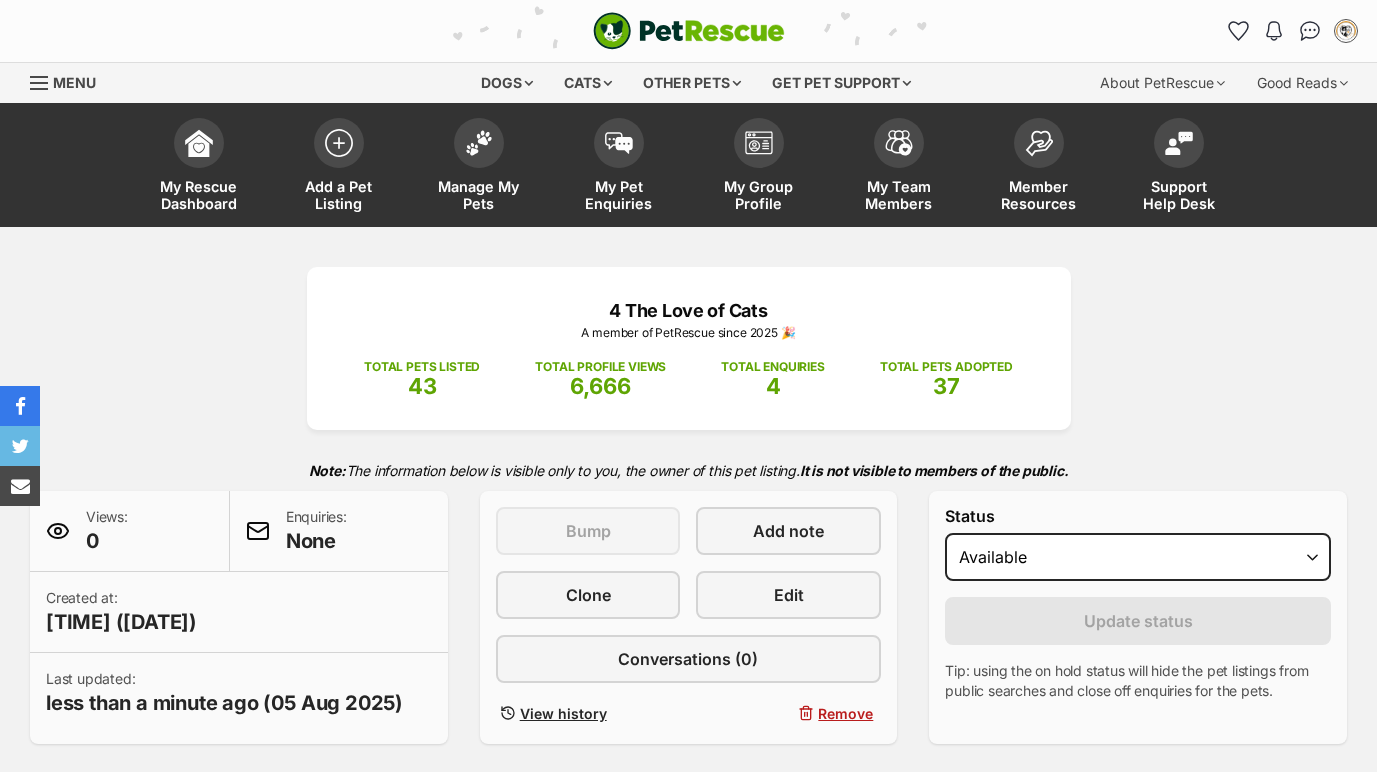 scroll, scrollTop: 0, scrollLeft: 0, axis: both 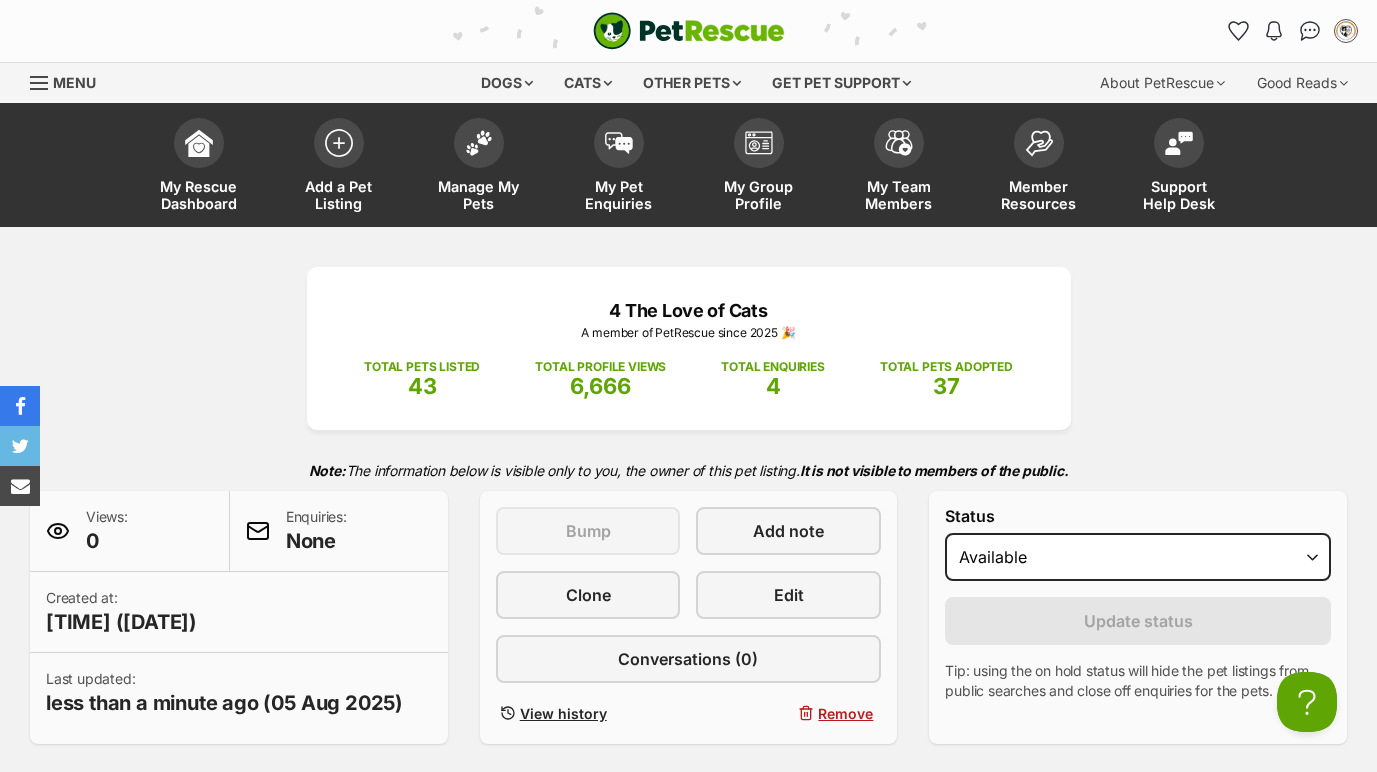 click on "This listing can be bumped in 7 days
Bump
Add note
Clone
Edit
Conversations (0)
View history
Remove" at bounding box center (689, 617) 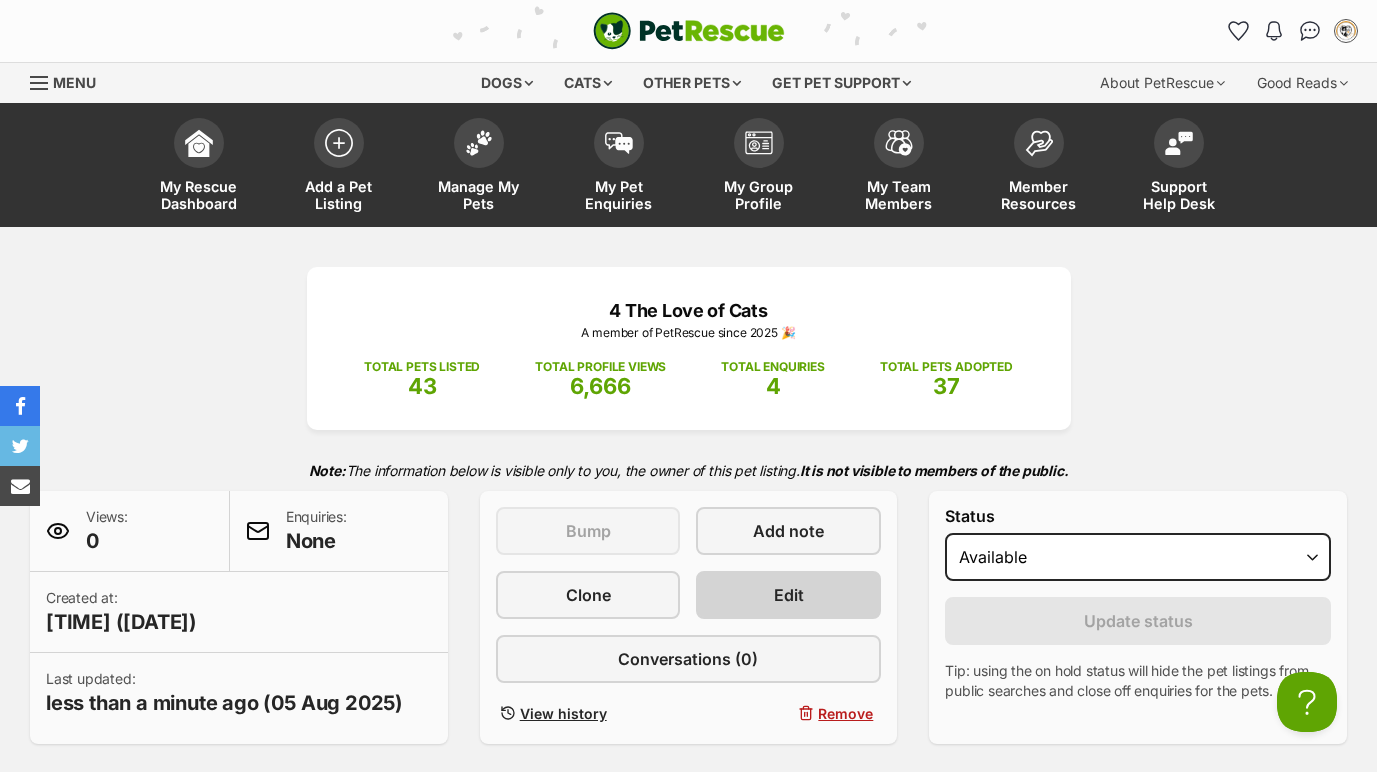 click on "Edit" at bounding box center (788, 595) 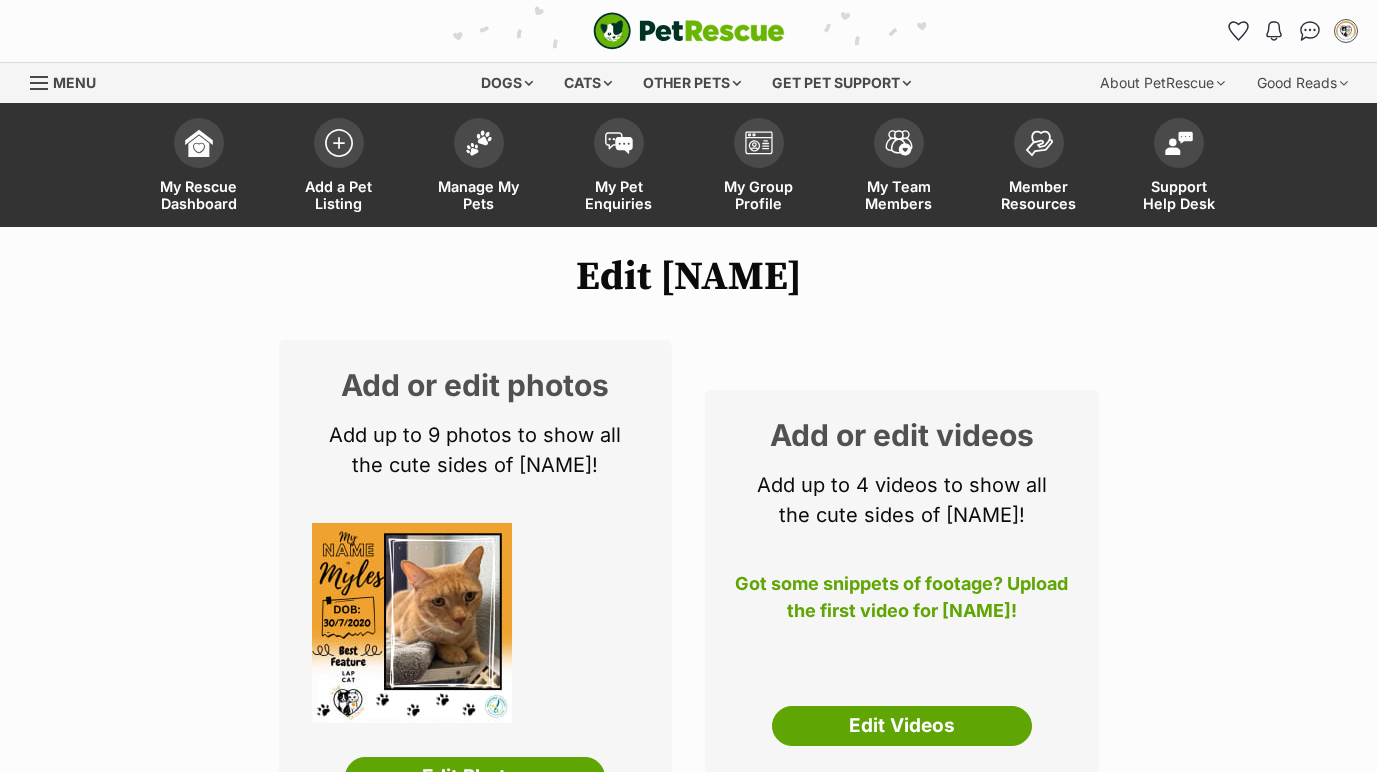 scroll, scrollTop: 680, scrollLeft: 0, axis: vertical 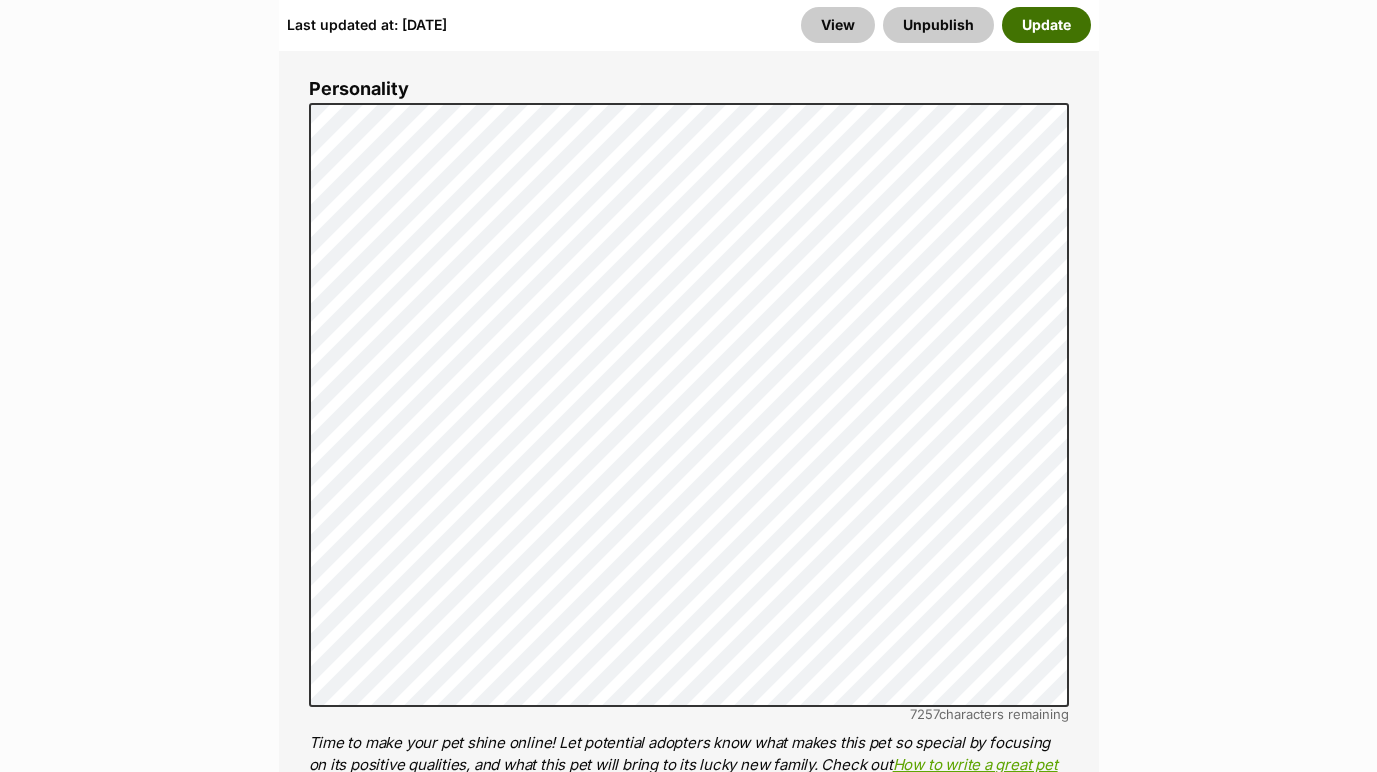 click on "Update" at bounding box center (1046, 25) 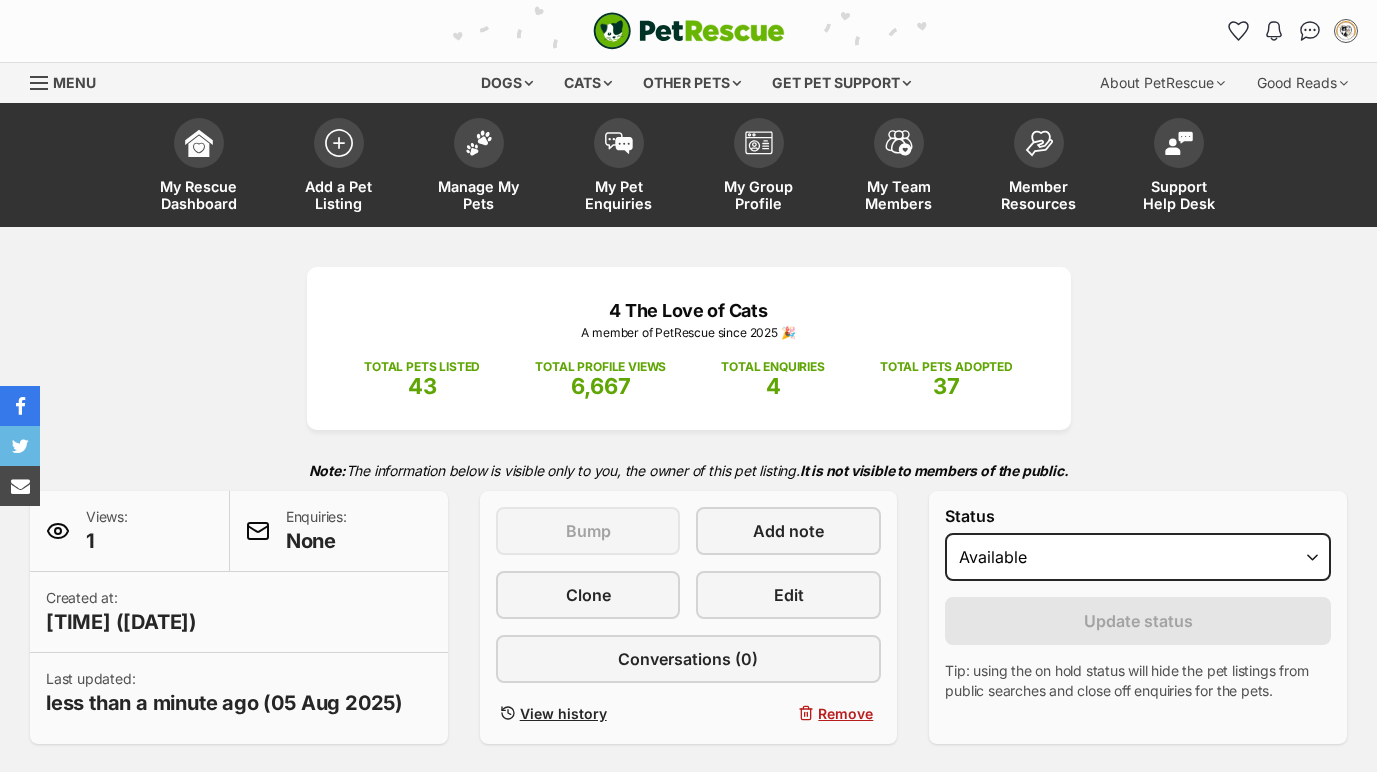 scroll, scrollTop: 0, scrollLeft: 0, axis: both 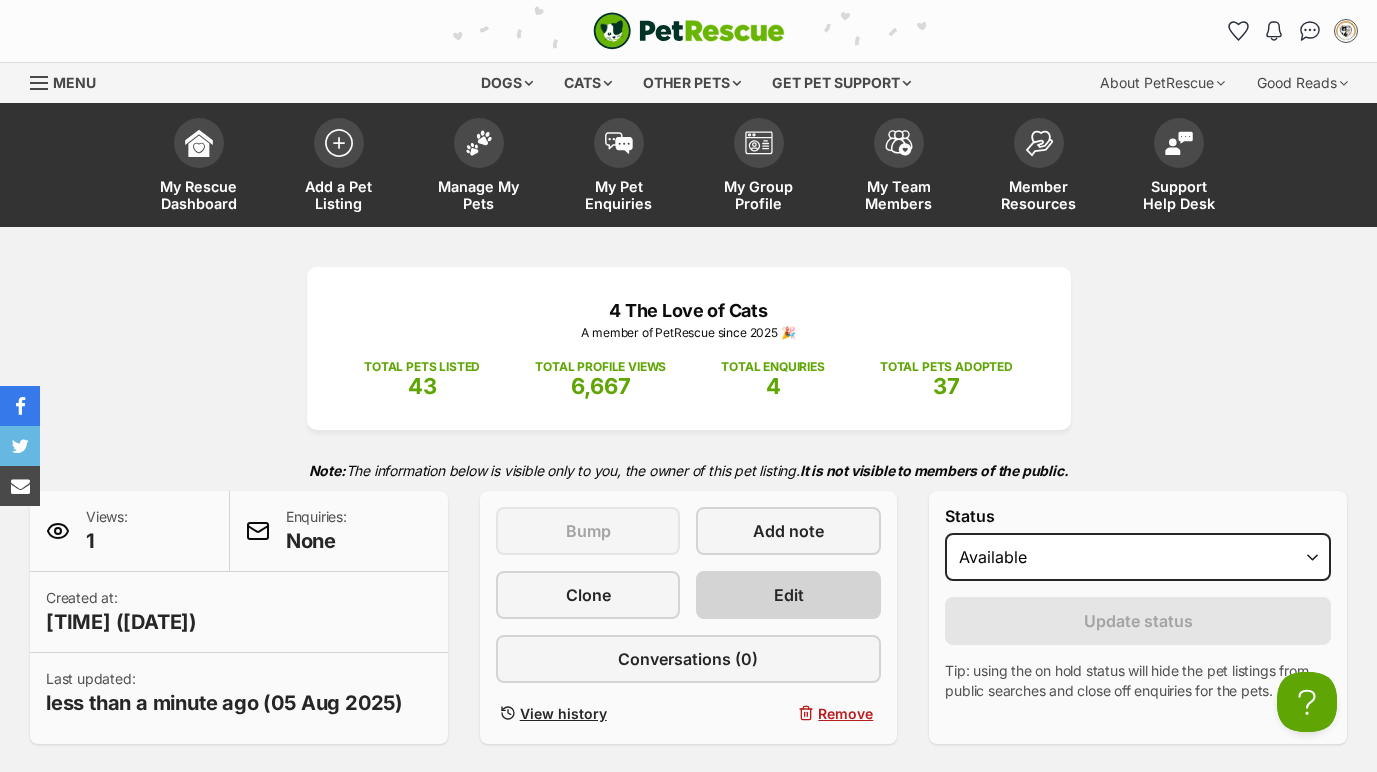 click on "Edit" at bounding box center [788, 595] 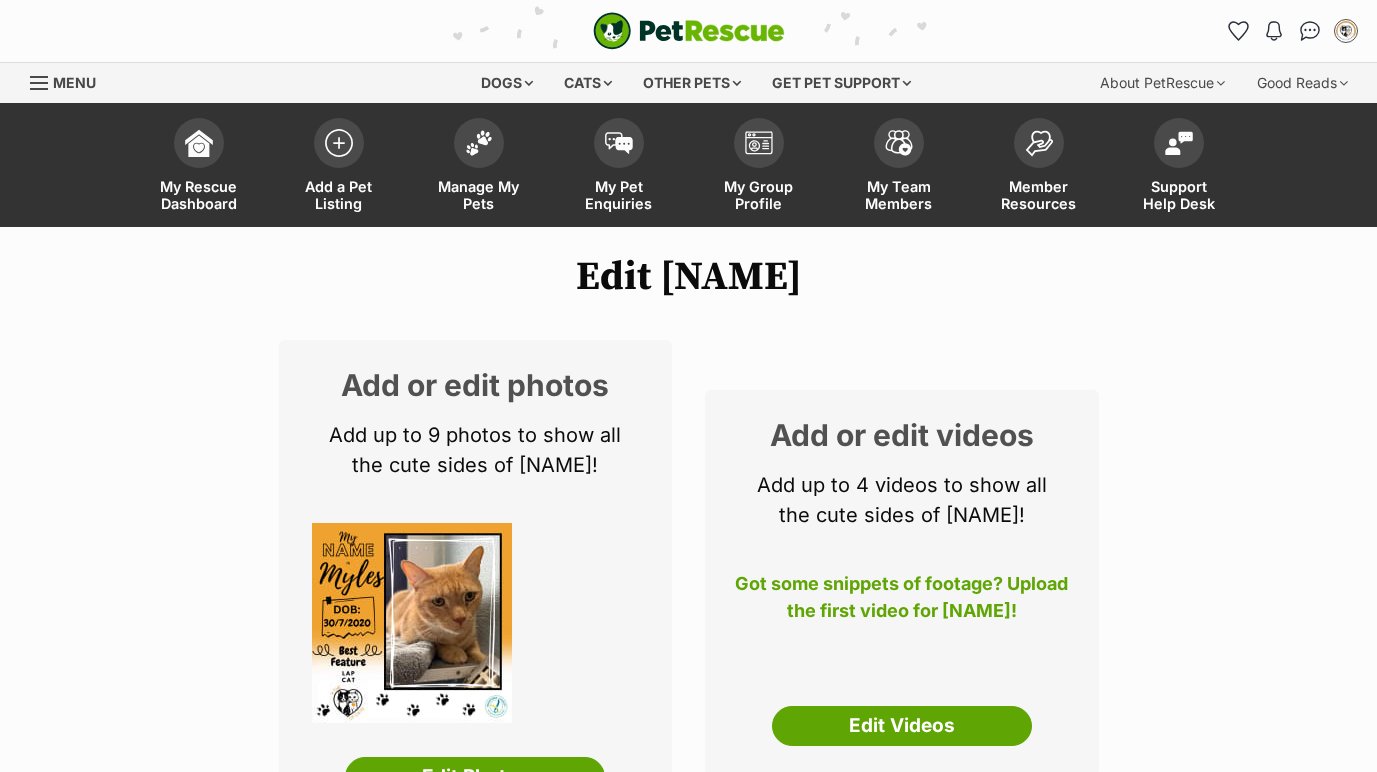 scroll, scrollTop: 657, scrollLeft: 0, axis: vertical 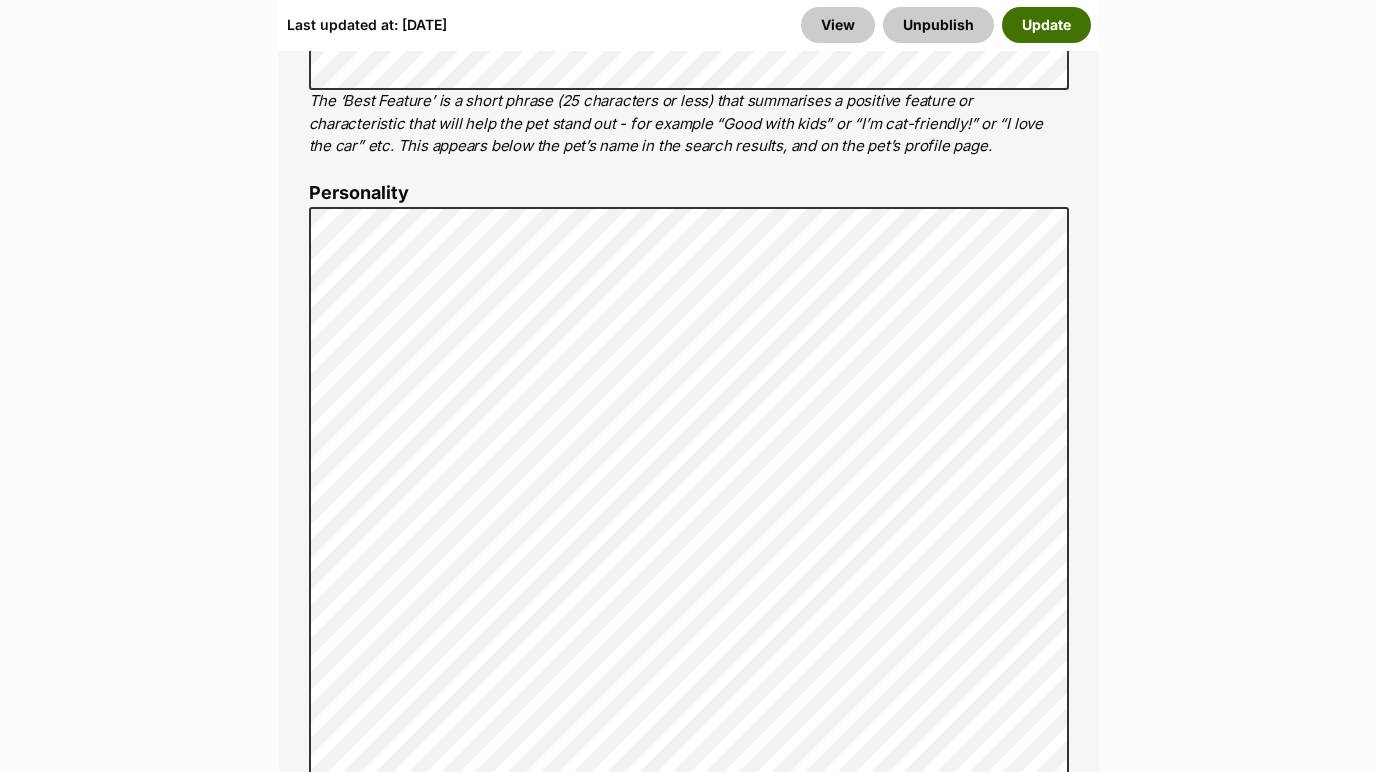 click on "Update" at bounding box center [1046, 25] 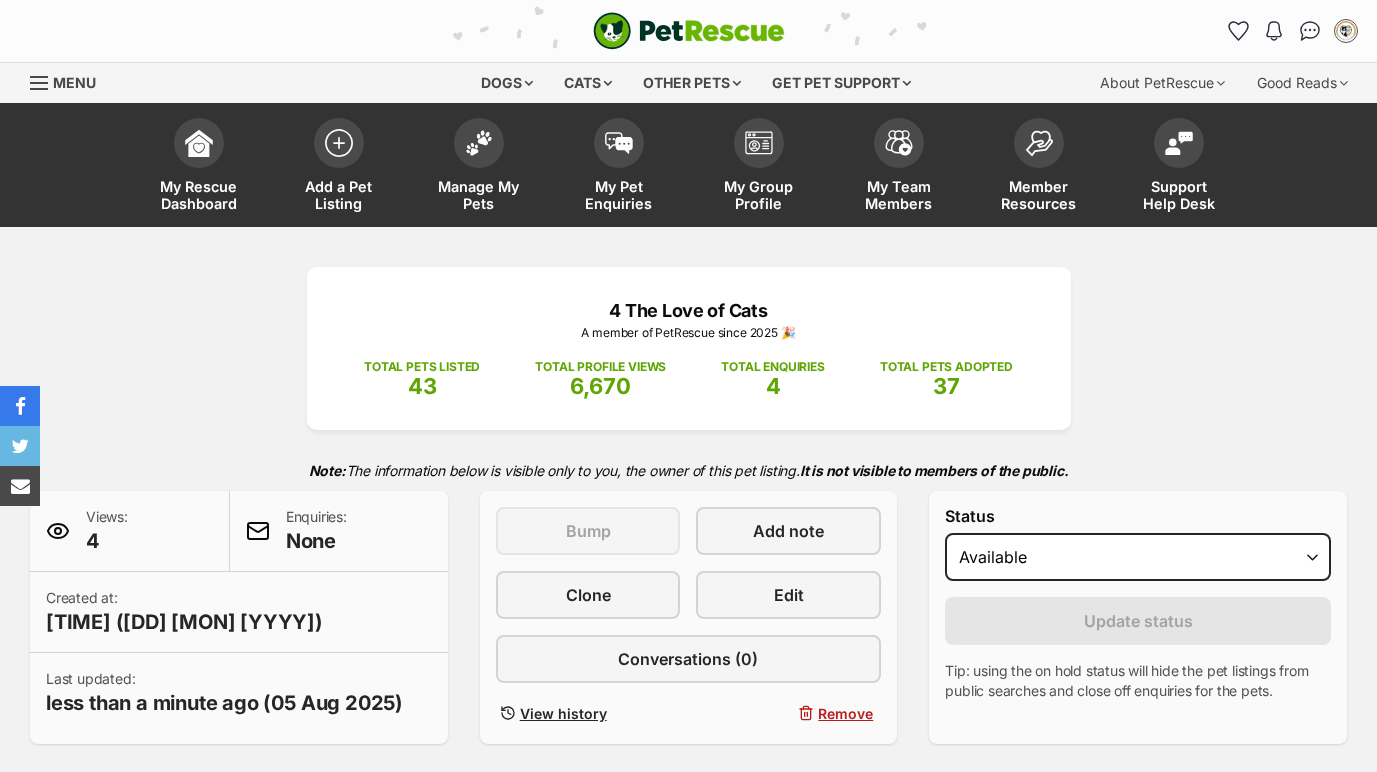 scroll, scrollTop: 0, scrollLeft: 0, axis: both 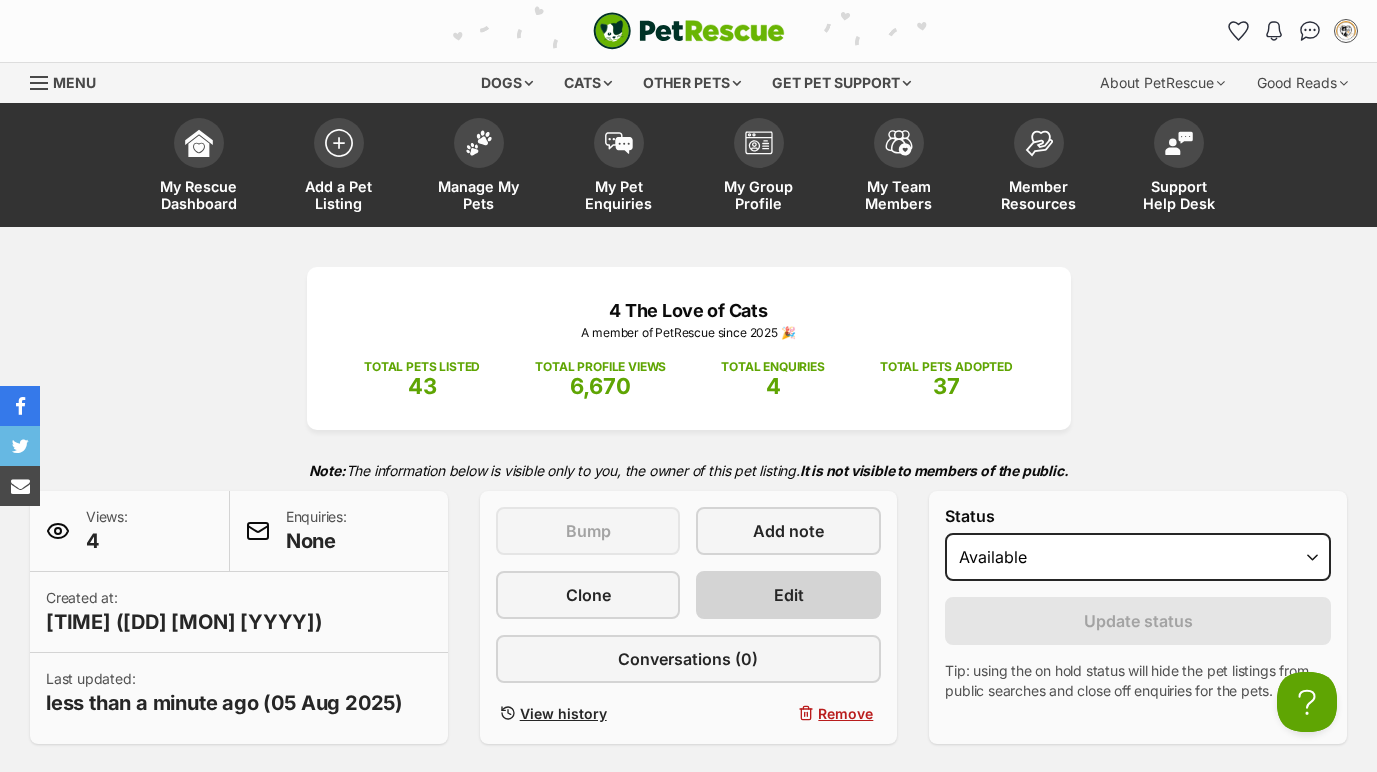 click on "Edit" at bounding box center (789, 595) 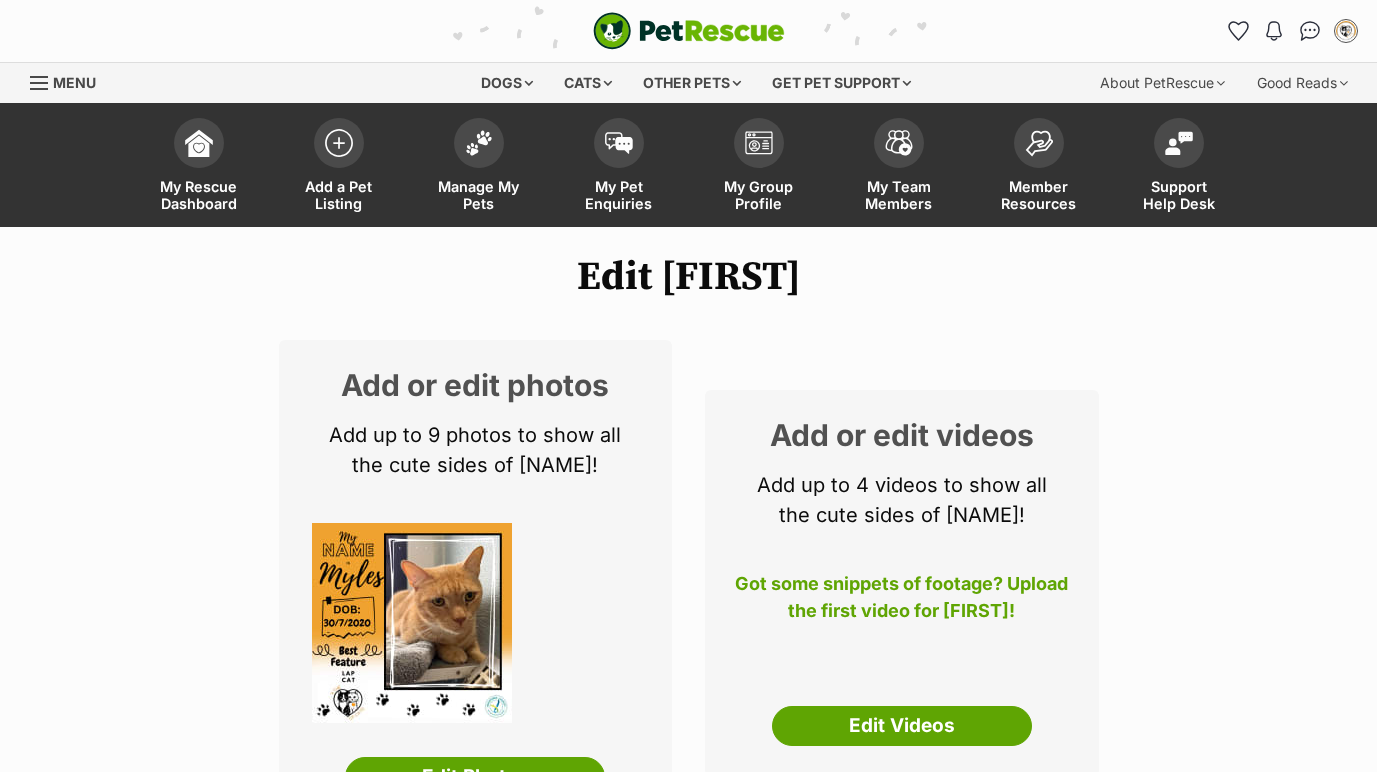 scroll, scrollTop: 913, scrollLeft: 0, axis: vertical 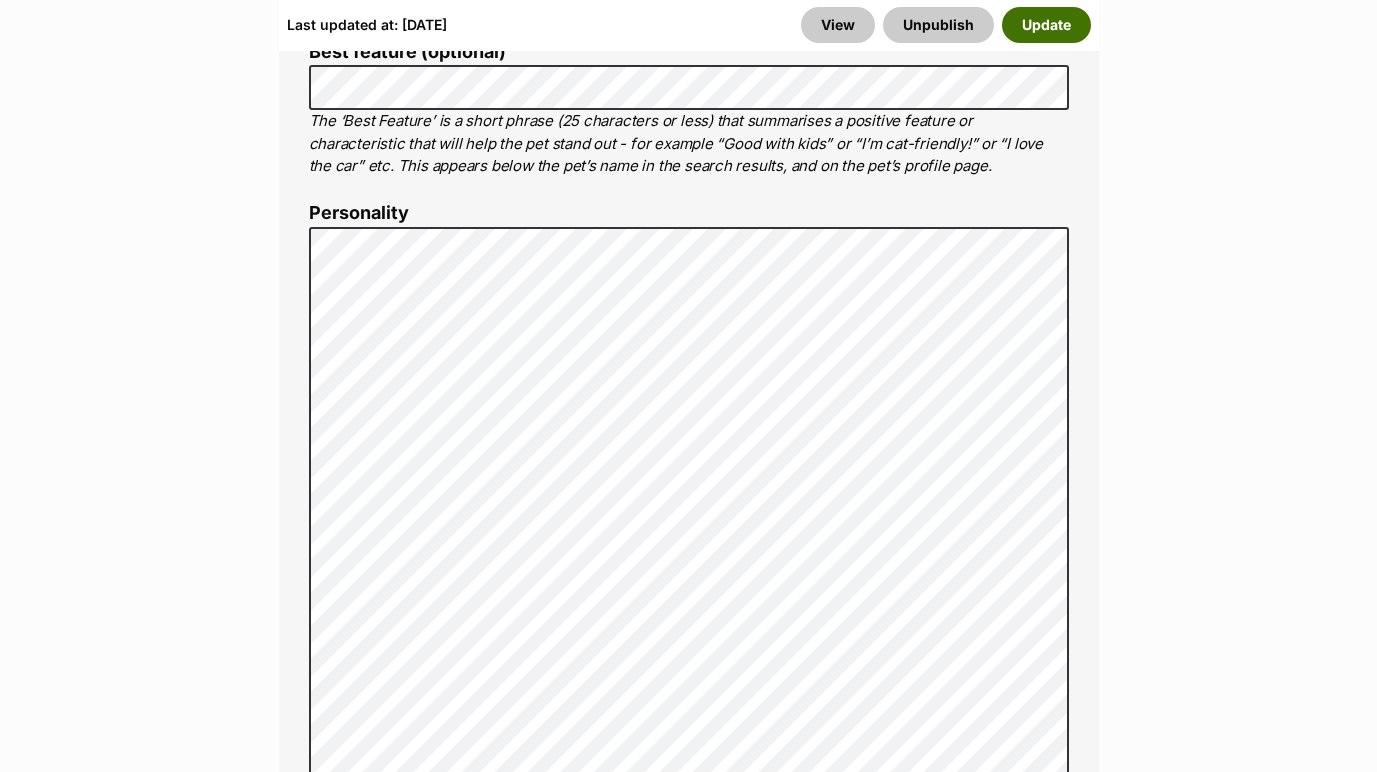 click on "Update" at bounding box center [1046, 25] 